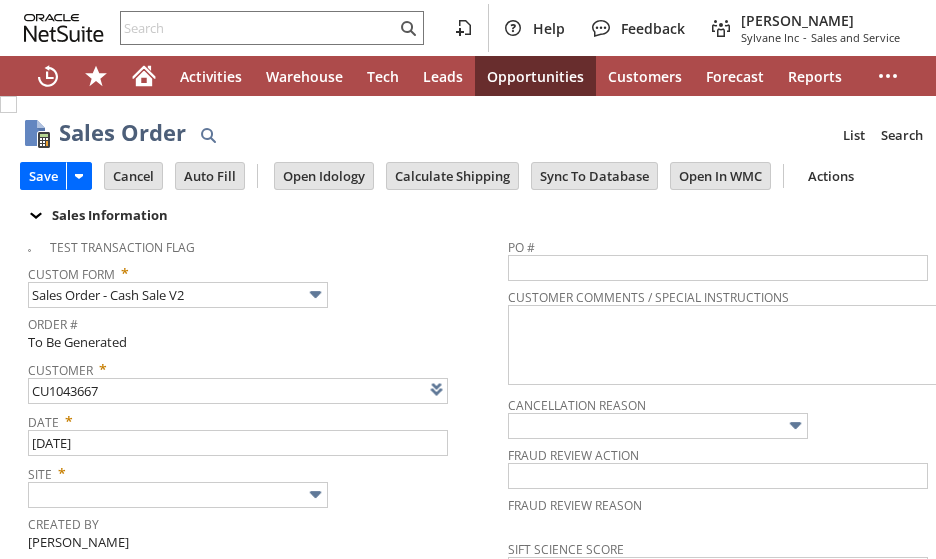 scroll, scrollTop: 0, scrollLeft: 0, axis: both 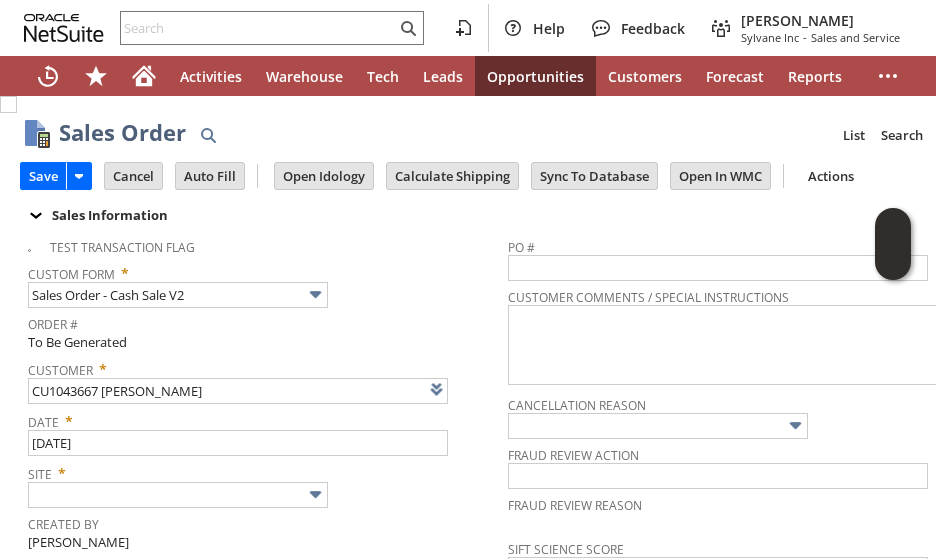 type on "CU1043667 [PERSON_NAME]" 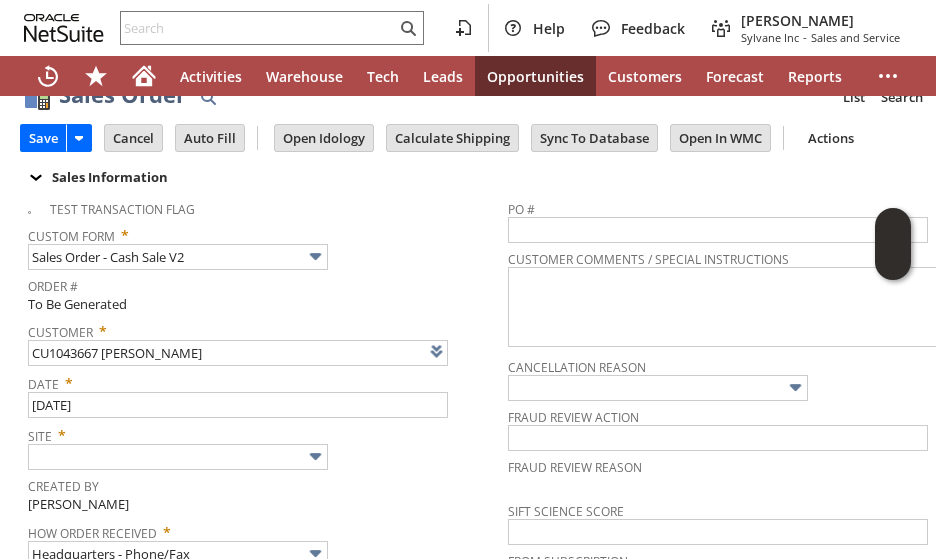 click on "Test Transaction Flag
Custom Form
*
Sales Order - Cash Sale V2
Order #
To Be Generated
Customer
*
CU1043667 Mary J Bolle
List  Search
Date
*
7/11/2025
Site
*
Created By
John Johnson Jr
How Order Received
*
Headquarters - Phone/Fax
Memo
Special Warehouse Instructions" at bounding box center [268, 429] 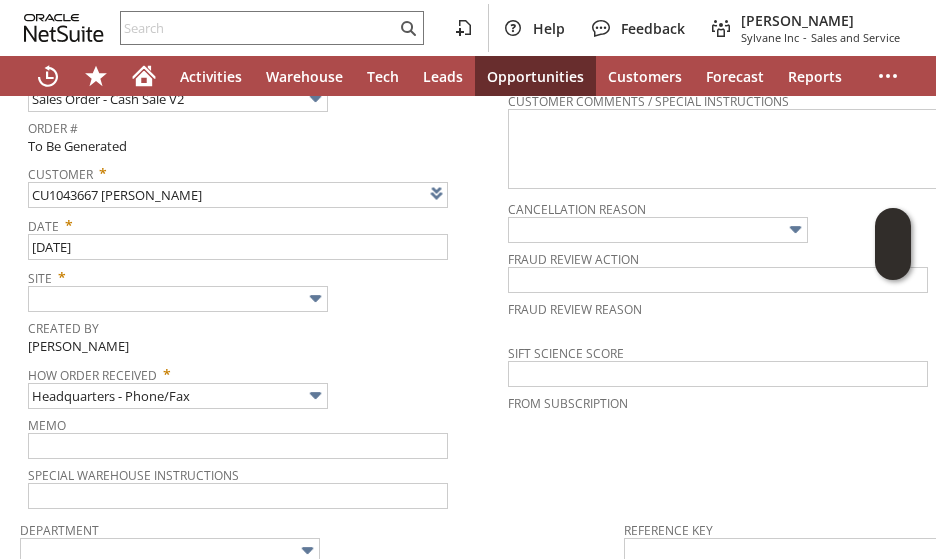 scroll, scrollTop: 240, scrollLeft: 0, axis: vertical 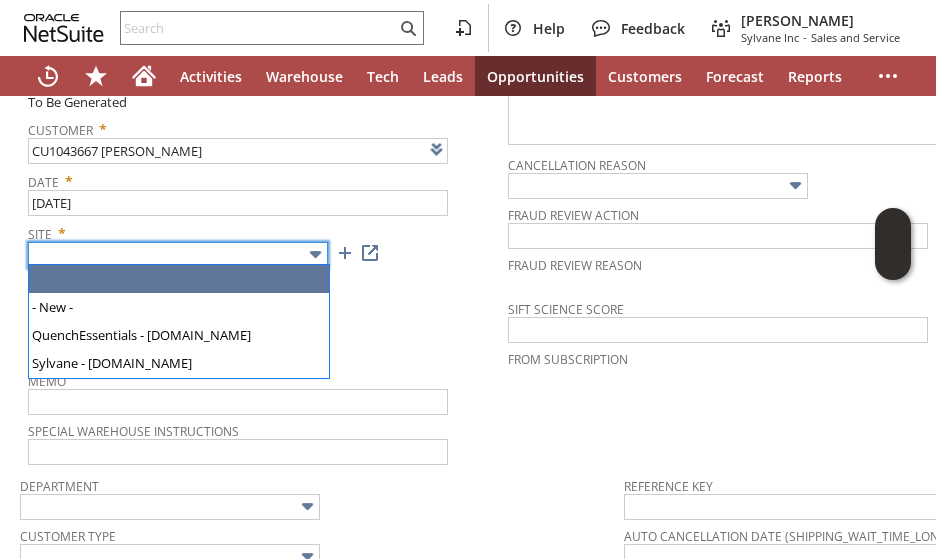 click at bounding box center [178, 255] 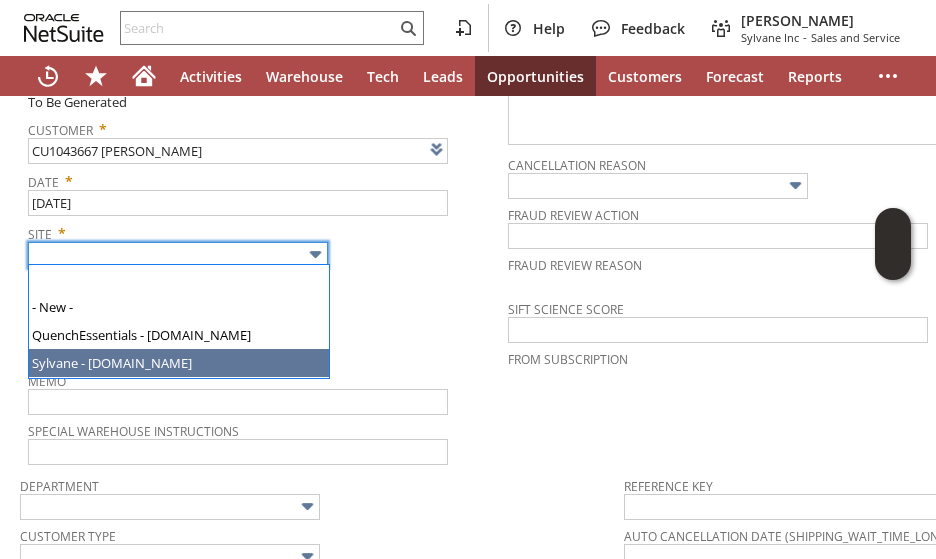 type on "Sylvane - [DOMAIN_NAME]" 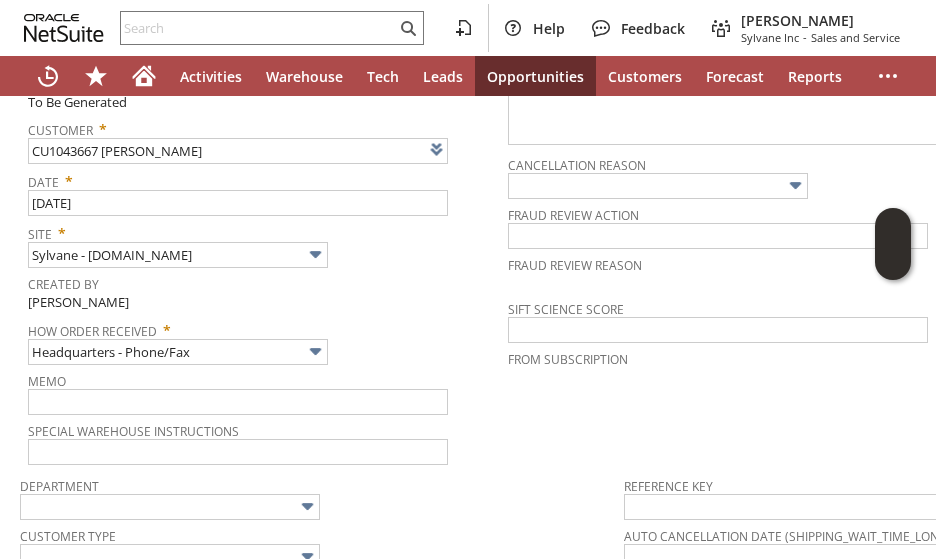 click on "Test Transaction Flag
Custom Form
*
Sales Order - Cash Sale V2
Order #
To Be Generated
Customer
*
CU1043667 Mary J Bolle
List  Search
Date
*
7/11/2025
Site
*
Sylvane - www.sylvane.com
Created By
John Johnson Jr
How Order Received
*
Headquarters - Phone/Fax
Memo
Special Warehouse Instructions" at bounding box center (268, 227) 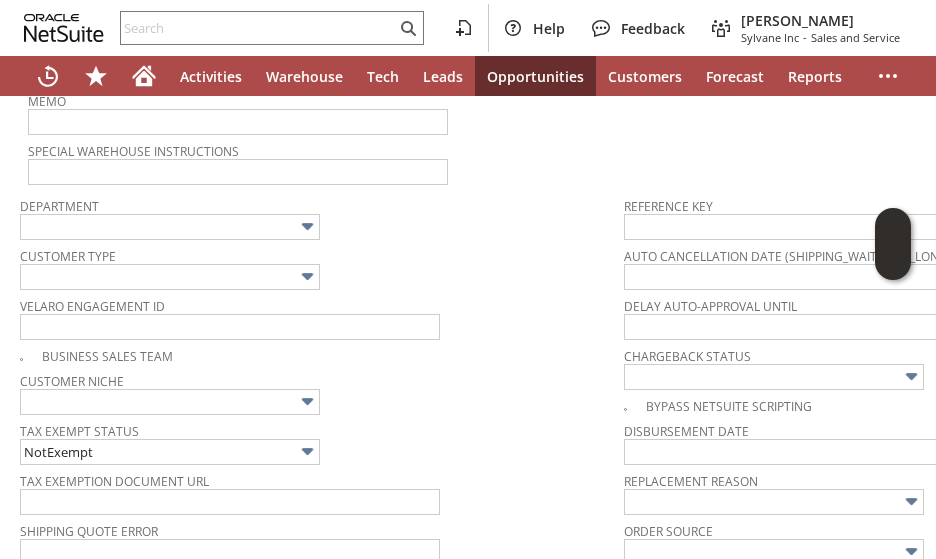 scroll, scrollTop: 600, scrollLeft: 0, axis: vertical 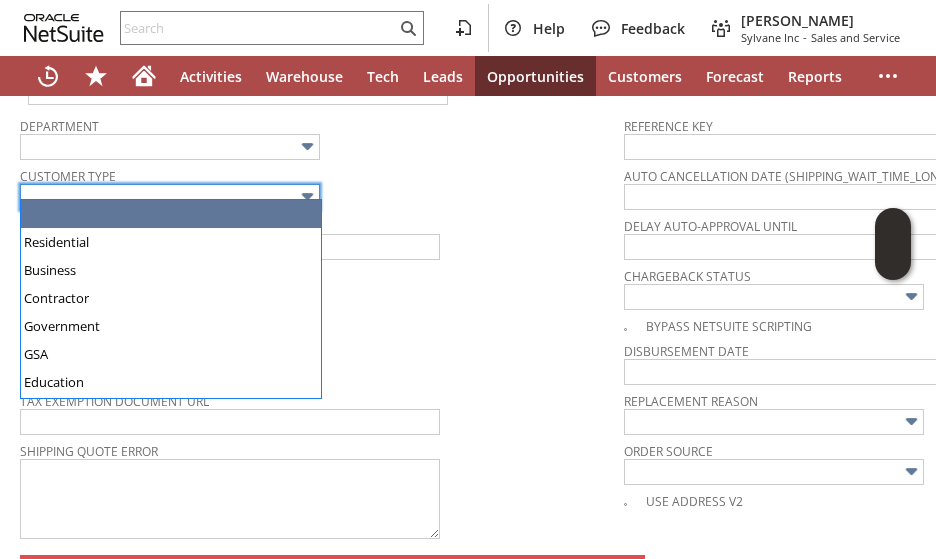 click at bounding box center [170, 197] 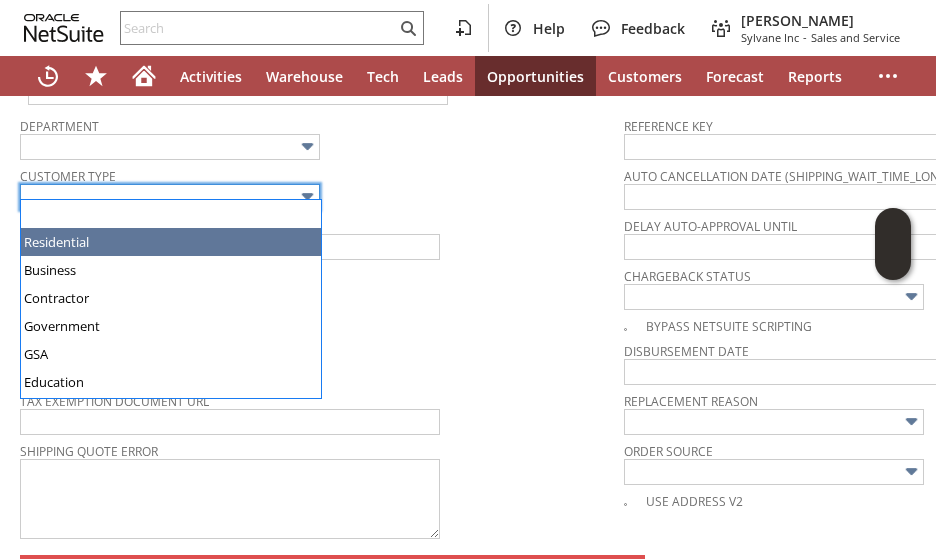 type on "Residential" 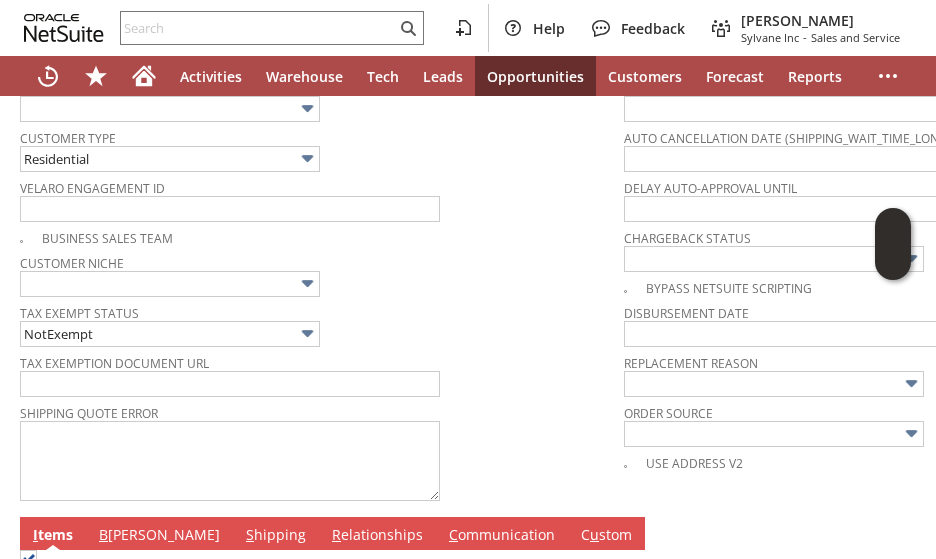 click on "Tax Exempt Status
NotExempt" at bounding box center (317, 323) 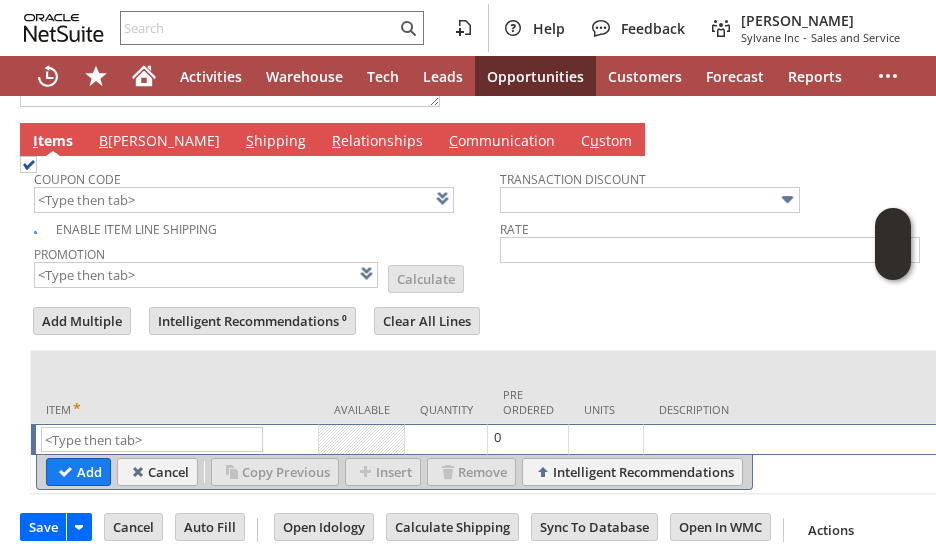 scroll, scrollTop: 1053, scrollLeft: 0, axis: vertical 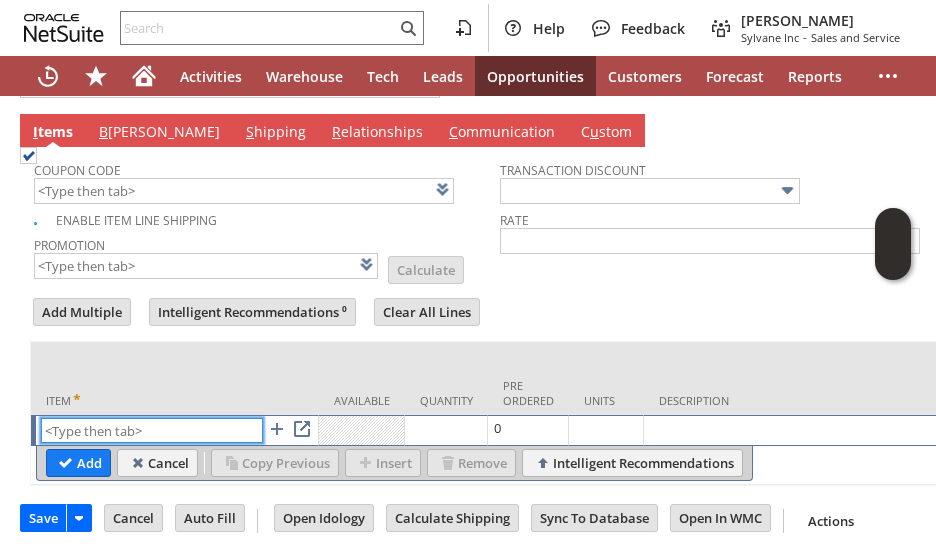 click at bounding box center (152, 430) 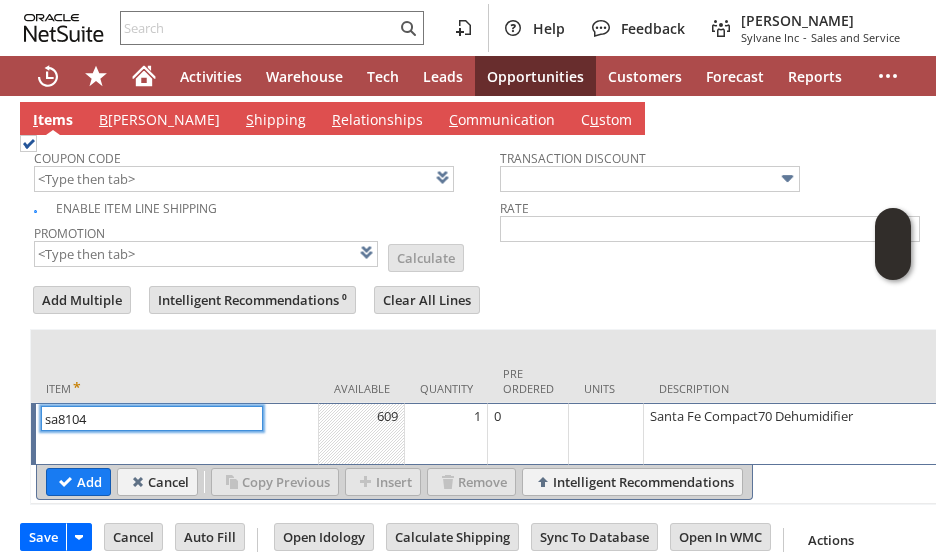 type on "sa8104" 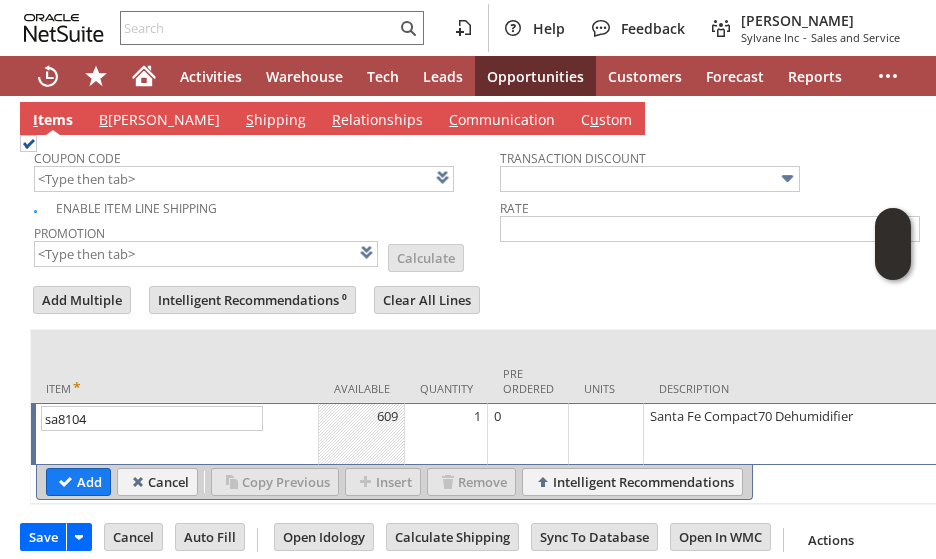 click on "Add Multiple
Intelligent Recommendations ⁰
Clear All Lines
Line Items
All
Item
*
Available
Quantity
Pre Ordered
Units
Description
Price Level" at bounding box center (500, 394) 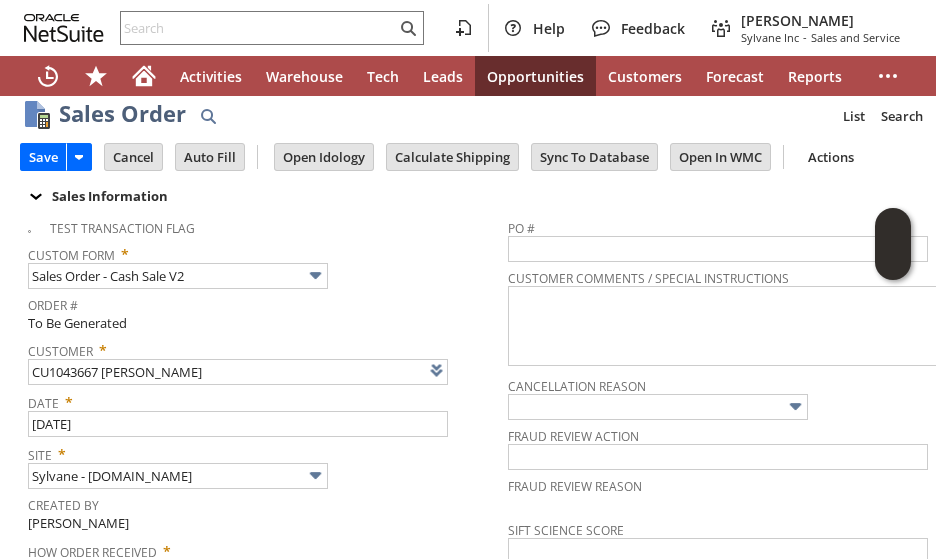 scroll, scrollTop: 0, scrollLeft: 0, axis: both 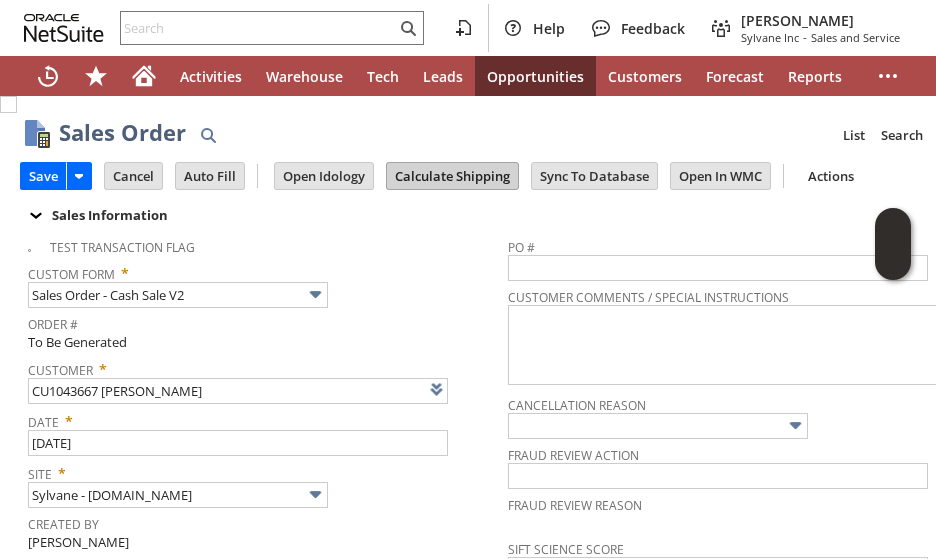 click on "Calculate Shipping" at bounding box center (452, 176) 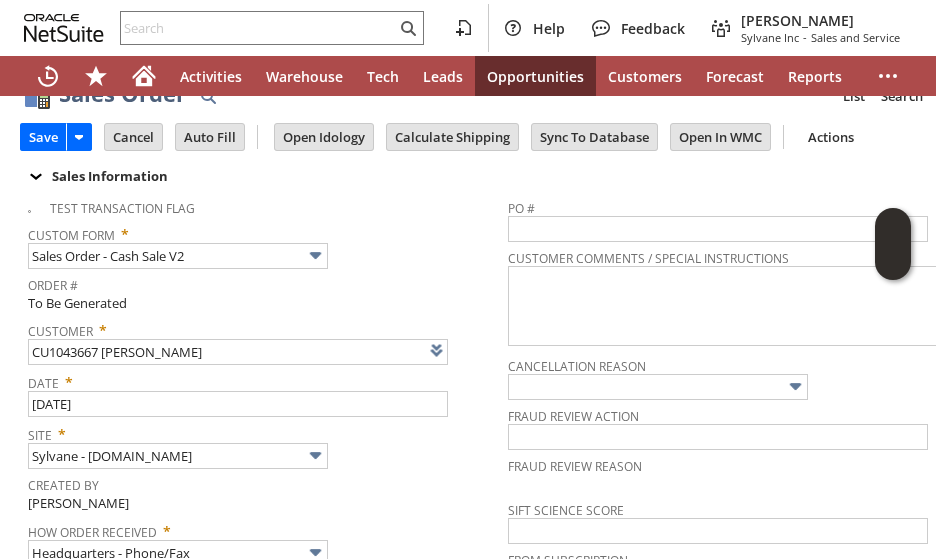 click on "Custom Form
*
Sales Order - Cash Sale V2" at bounding box center (263, 244) 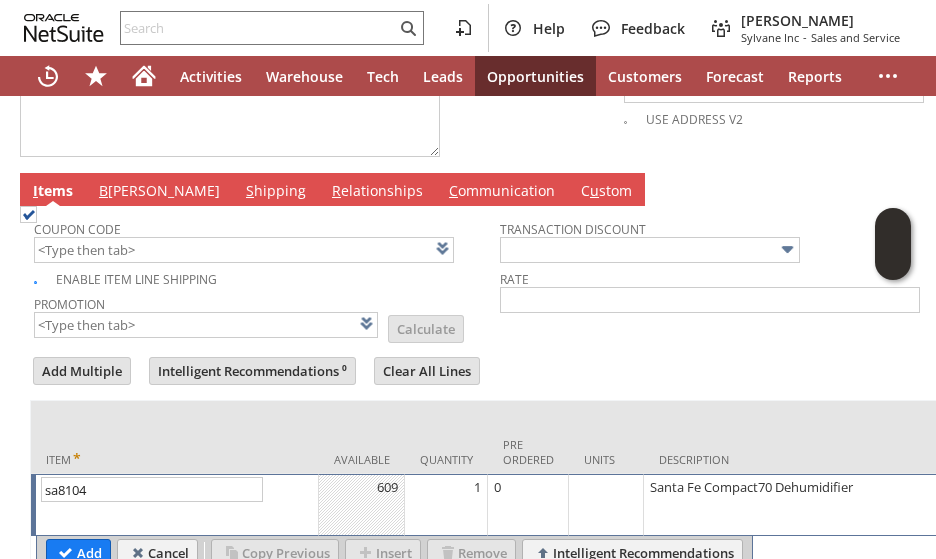 scroll, scrollTop: 1084, scrollLeft: 0, axis: vertical 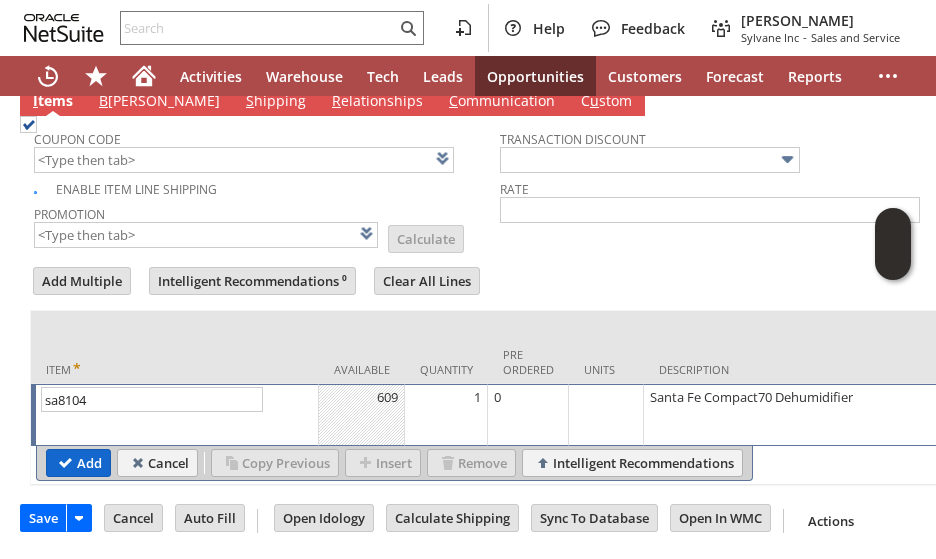 click on "Add" at bounding box center [78, 463] 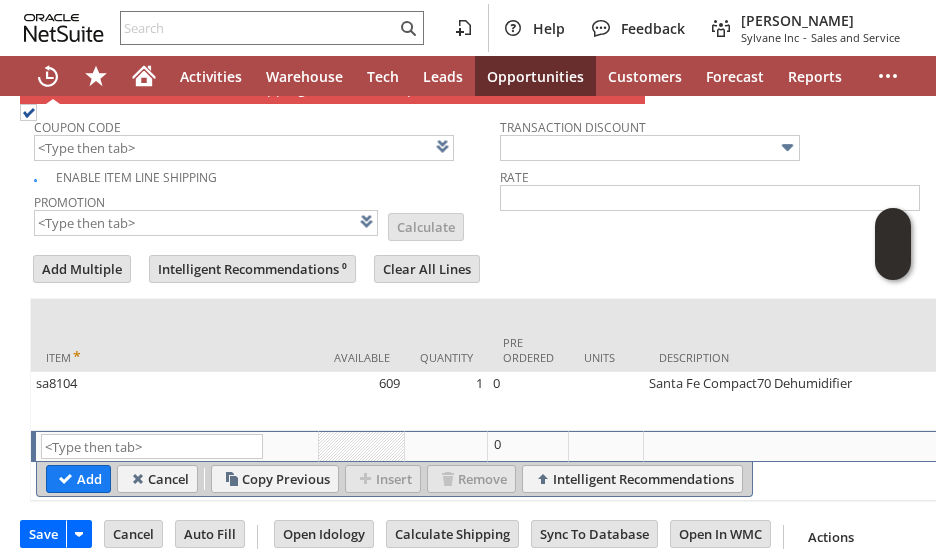 type on "Intelligent Recommendations¹⁰" 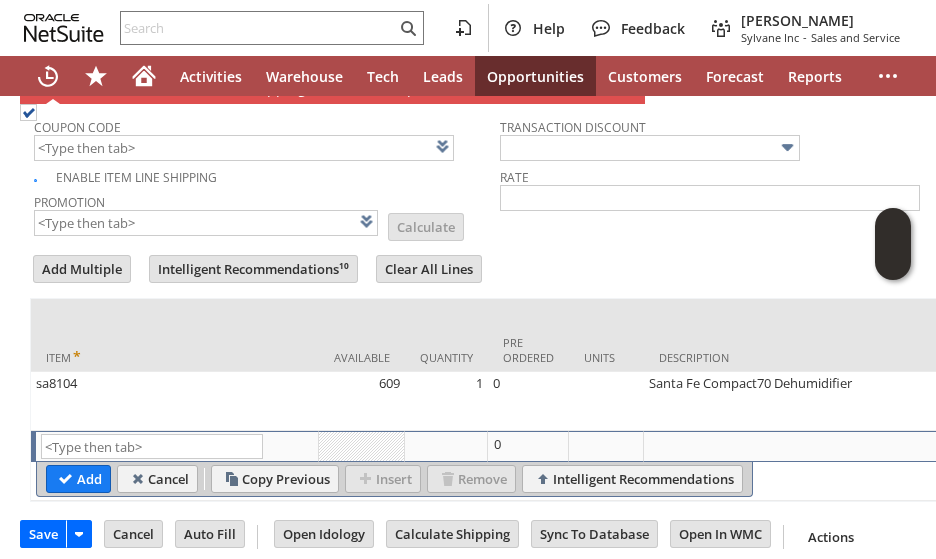 scroll, scrollTop: 1112, scrollLeft: 0, axis: vertical 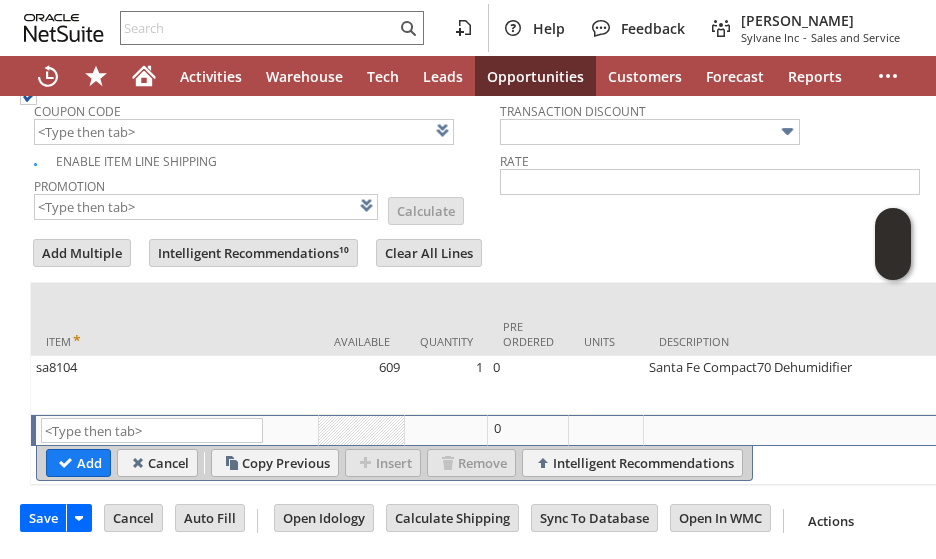 click on "Sales Order
List
Search
More
Add To Shortcuts
Go
Save
Save
Save & Fulfill
Save & New
Save & Print" at bounding box center (500, -223) 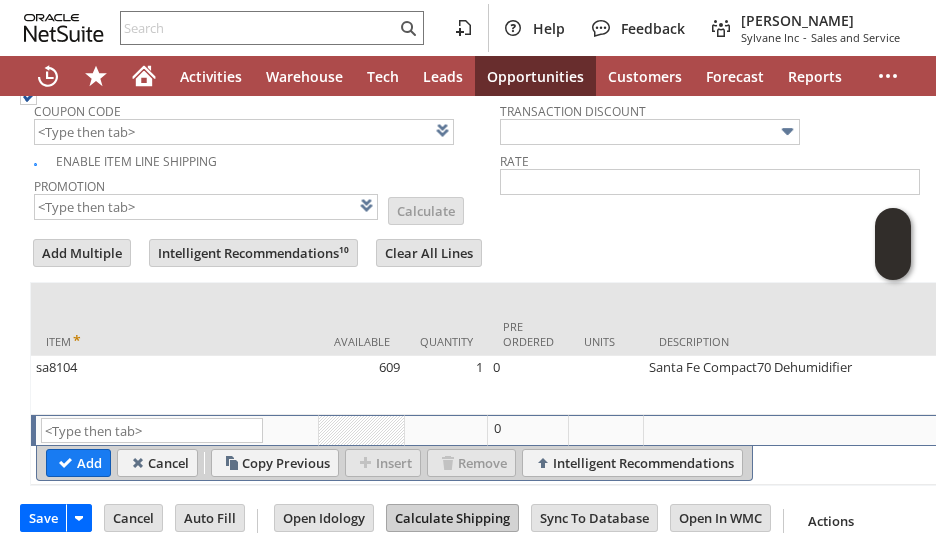 click on "Calculate Shipping" at bounding box center [452, 518] 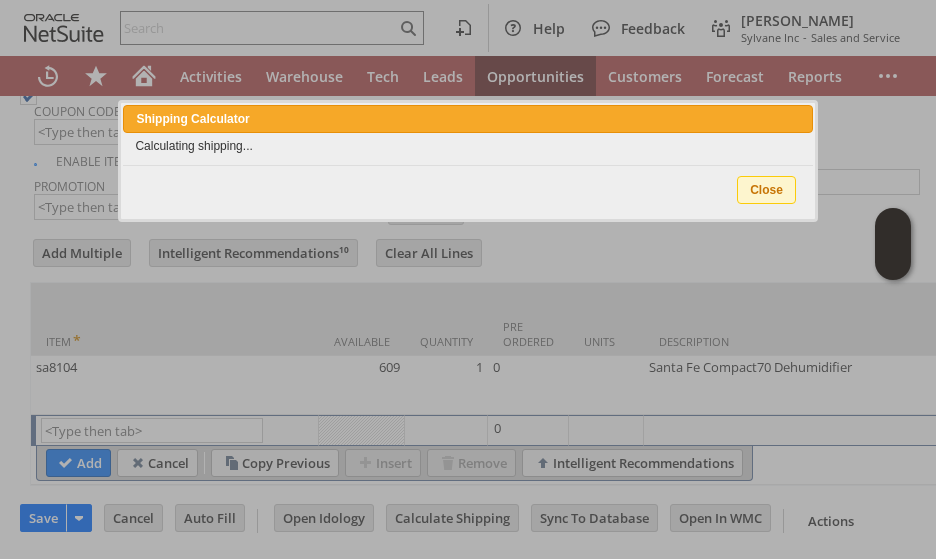 type 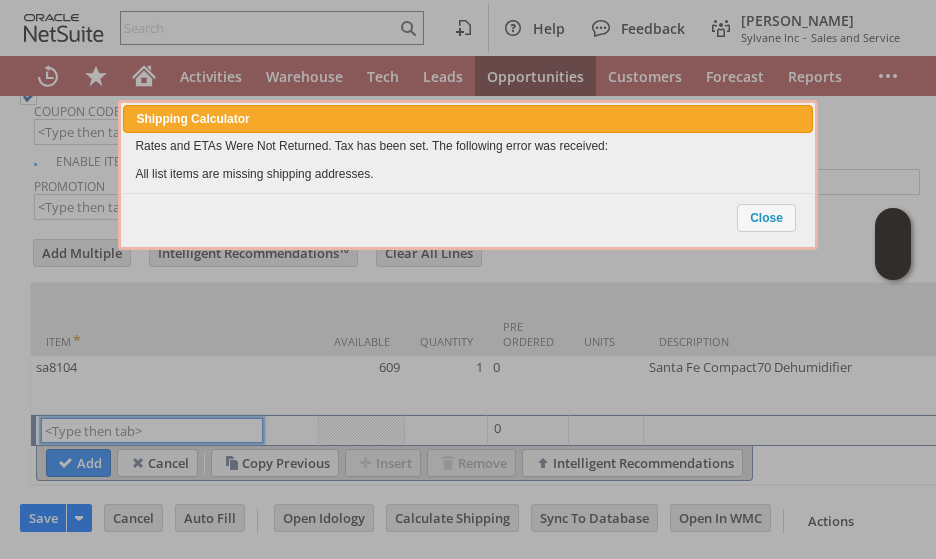 scroll, scrollTop: 1111, scrollLeft: 0, axis: vertical 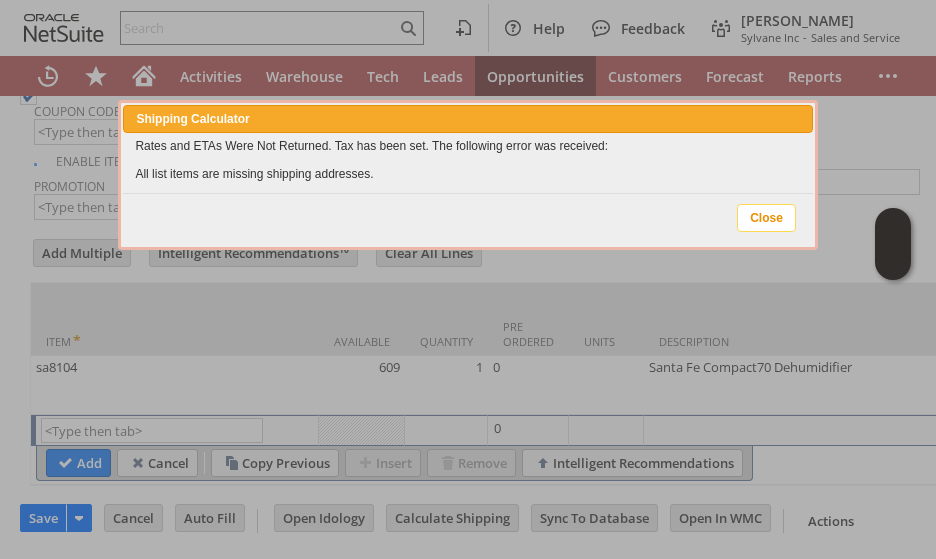 click on "Close" at bounding box center (766, 218) 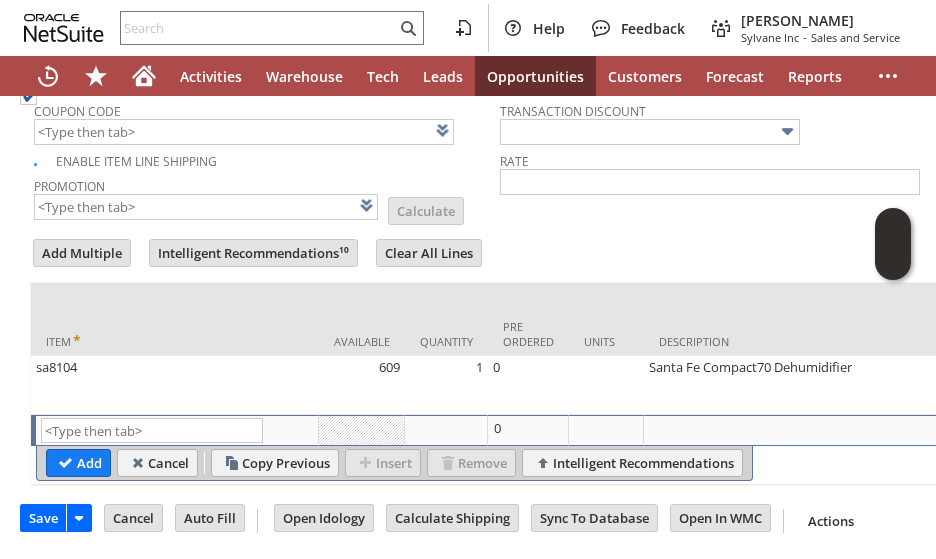 scroll, scrollTop: 0, scrollLeft: 821, axis: horizontal 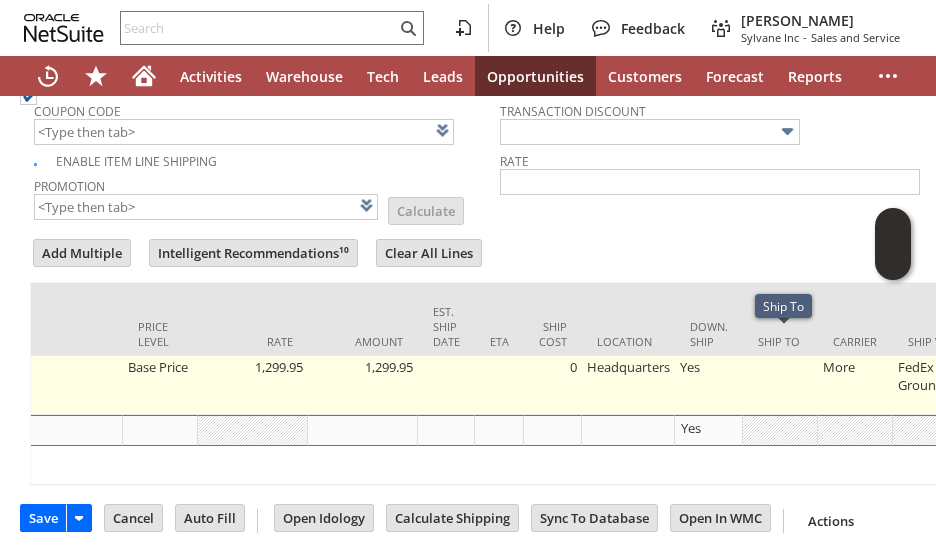 click at bounding box center (780, 385) 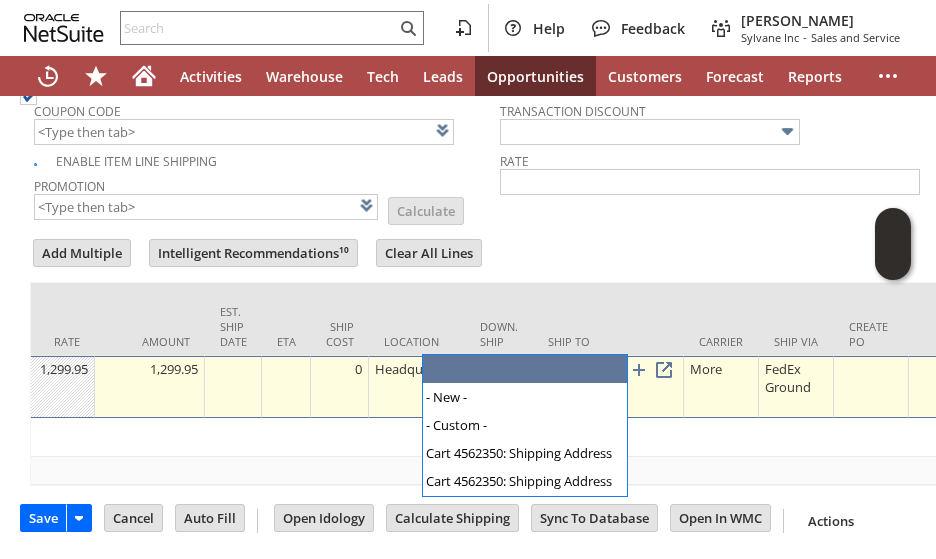 click at bounding box center (609, 371) 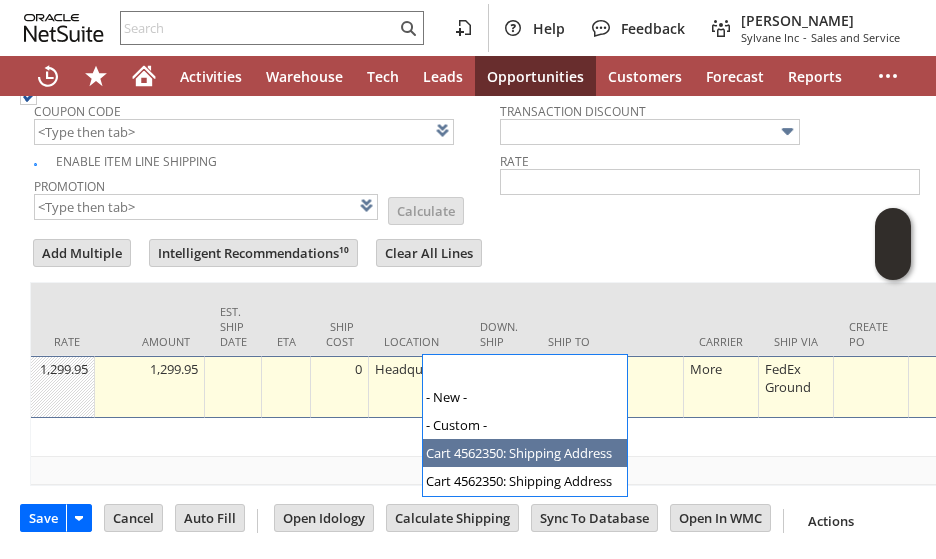 type on "Cart 4562350: Shipping Address" 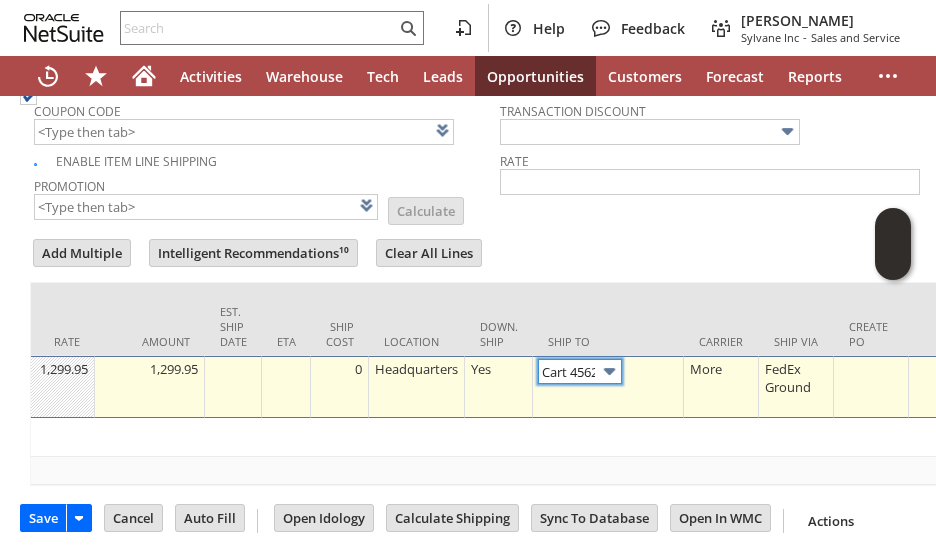 scroll, scrollTop: 0, scrollLeft: 0, axis: both 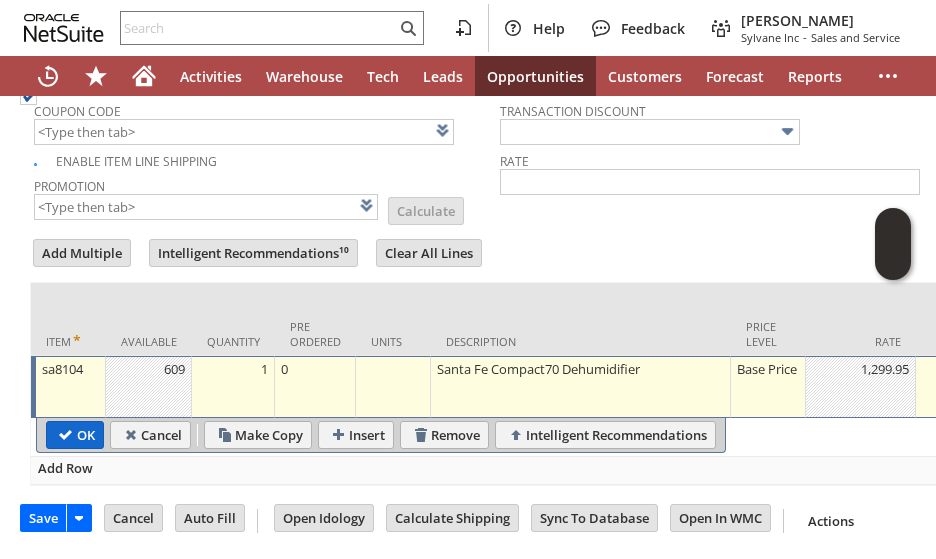 click on "OK" at bounding box center (75, 435) 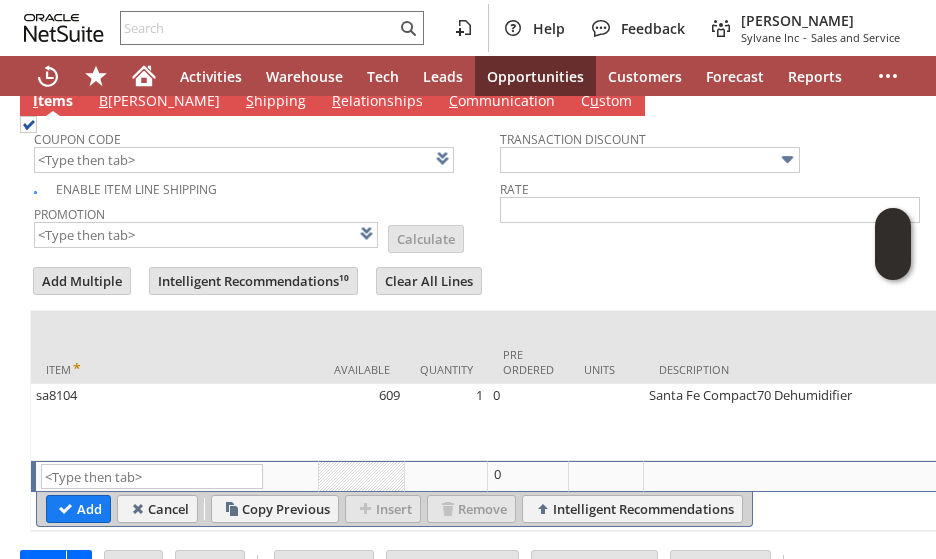 click on "Coupon Code
Enable Item Line Shipping
Promotion
List
Calculate
Transaction Discount
Rate
Add Multiple
Intelligent Recommendations¹⁰" at bounding box center [500, 324] 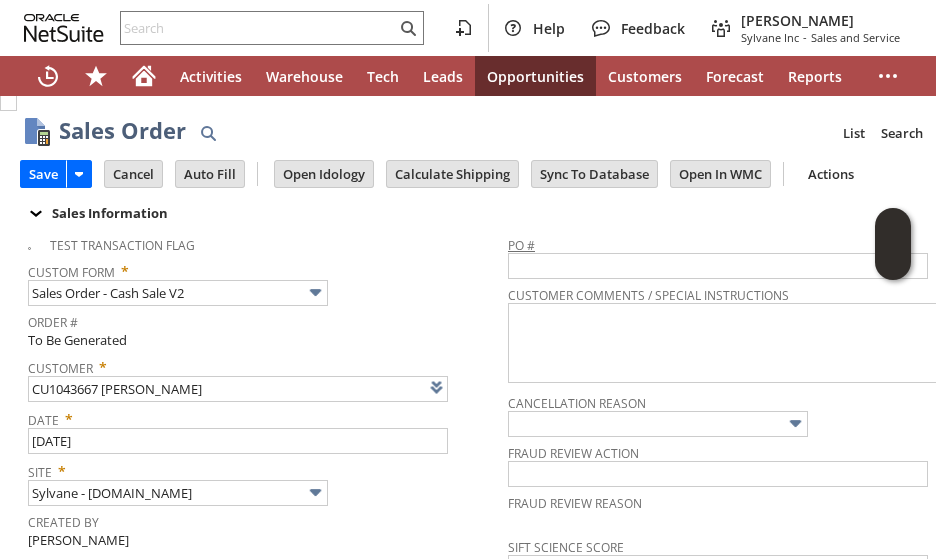 scroll, scrollTop: 0, scrollLeft: 0, axis: both 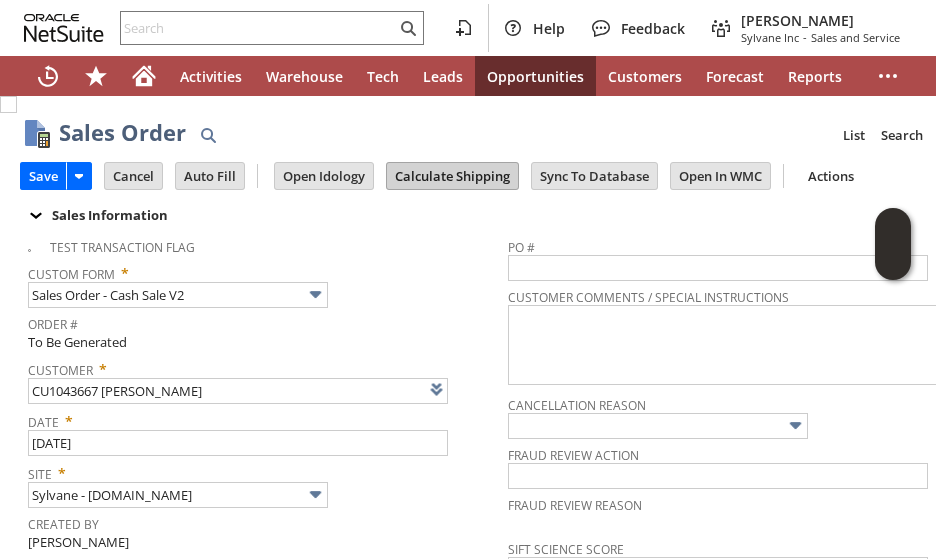 click on "Calculate Shipping" at bounding box center [452, 176] 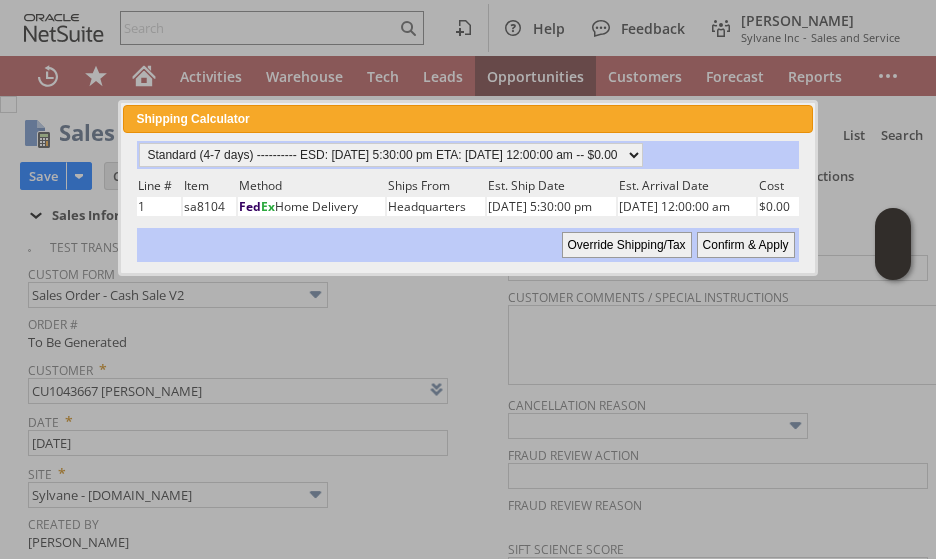 click on "Confirm & Apply" at bounding box center (746, 245) 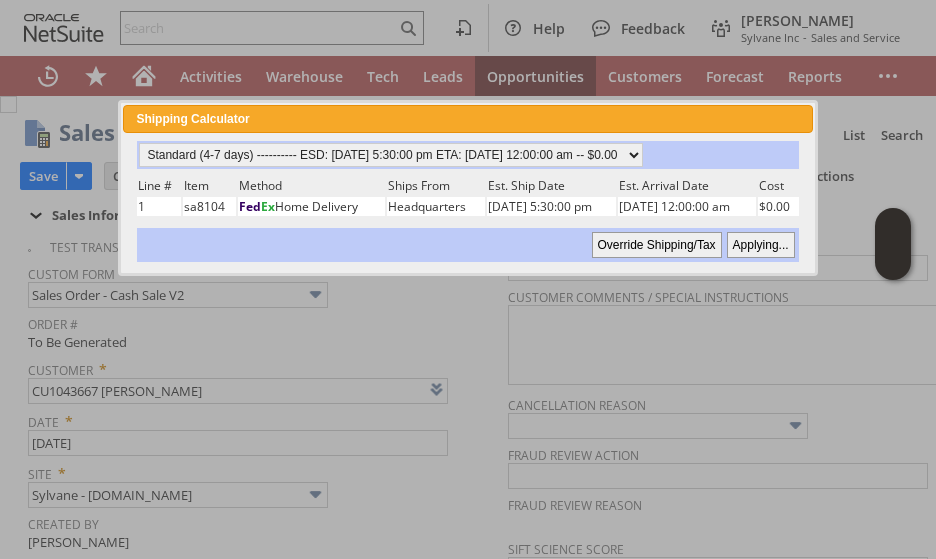 type 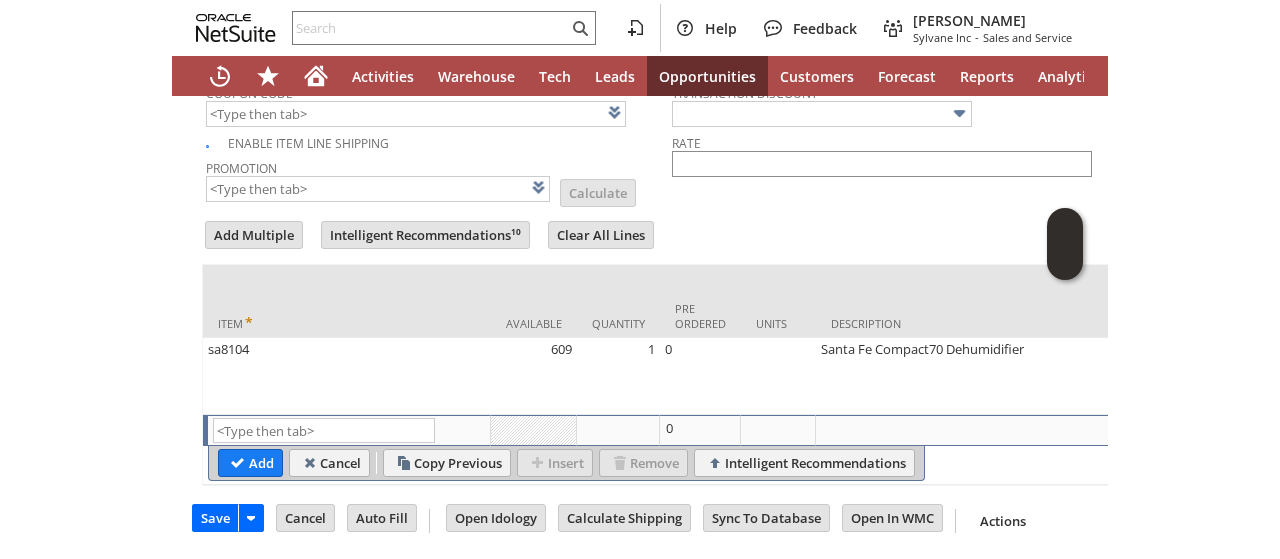 scroll, scrollTop: 1114, scrollLeft: 0, axis: vertical 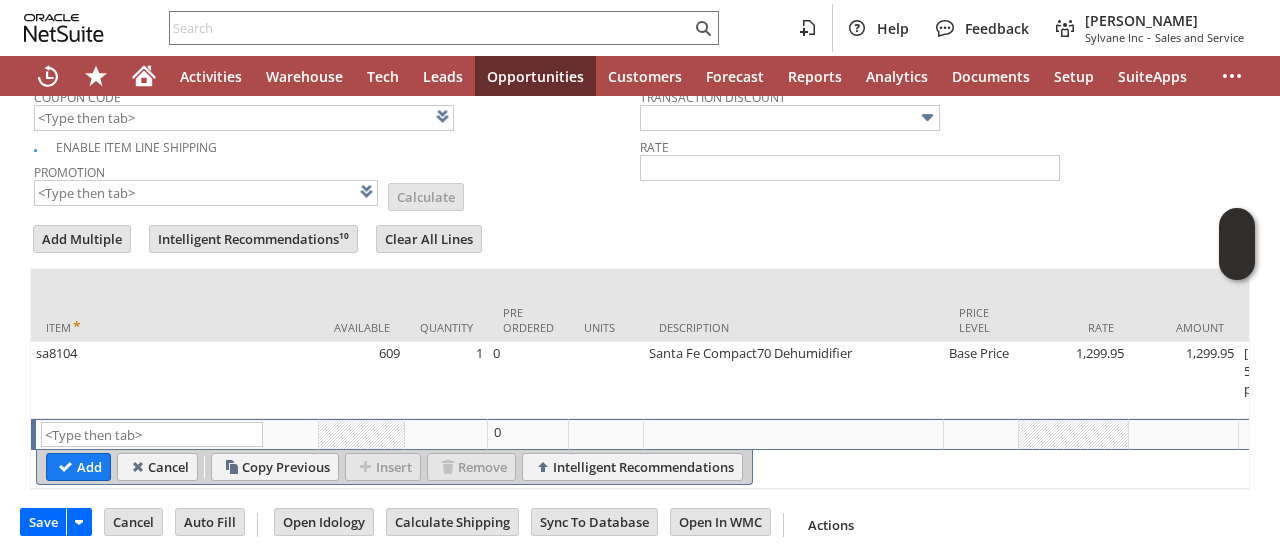 click on "Transaction Discount
Rate" at bounding box center [943, 143] 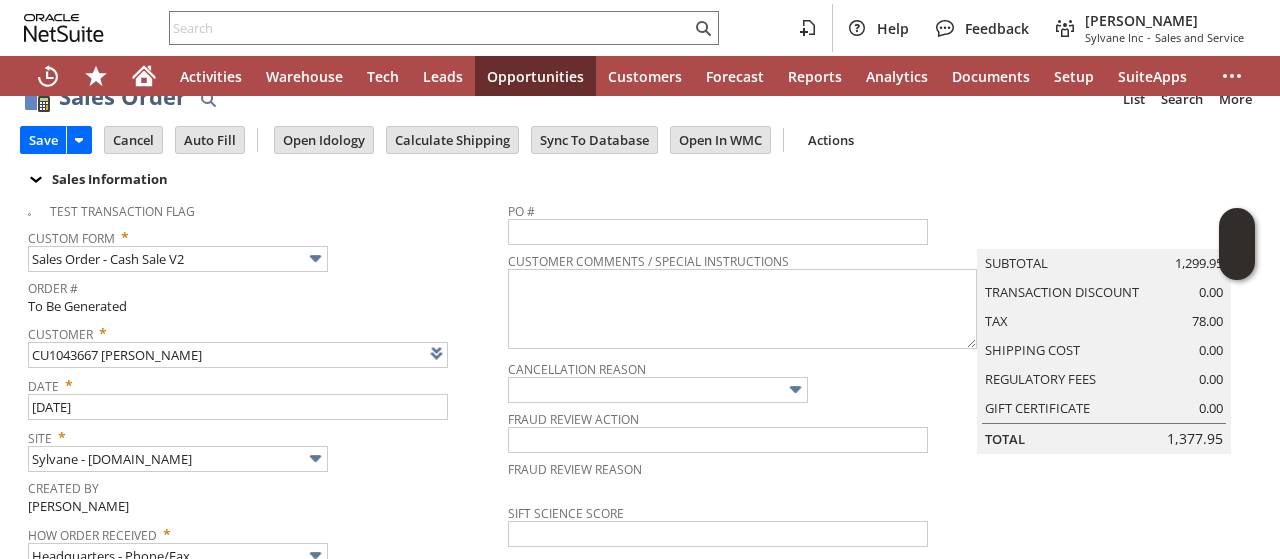 scroll, scrollTop: 0, scrollLeft: 0, axis: both 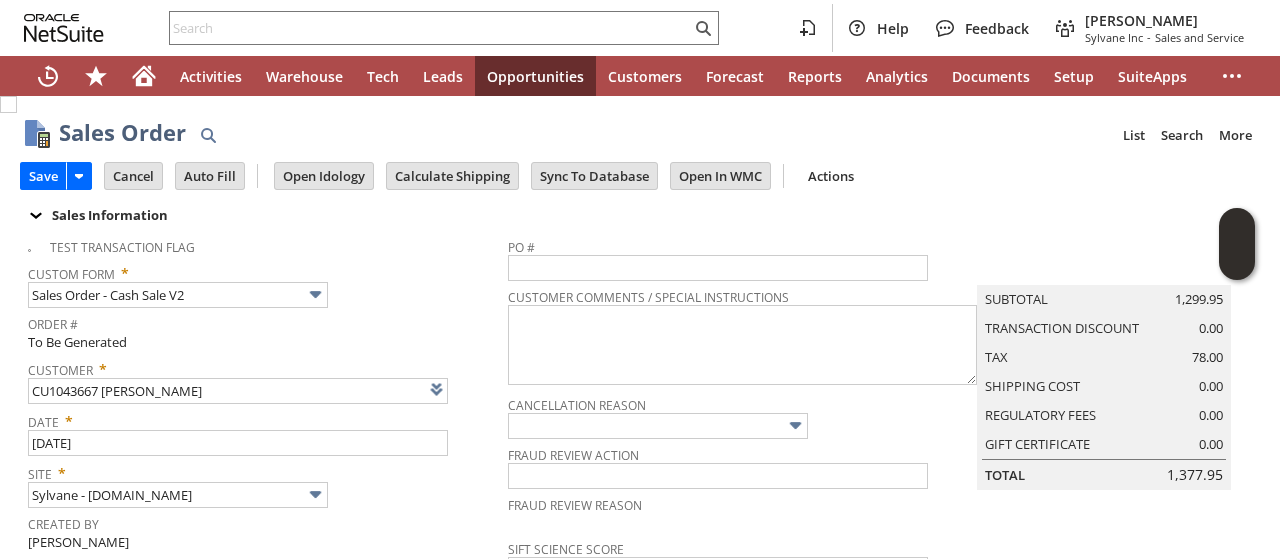 click on "Order #
To Be Generated" at bounding box center [263, 331] 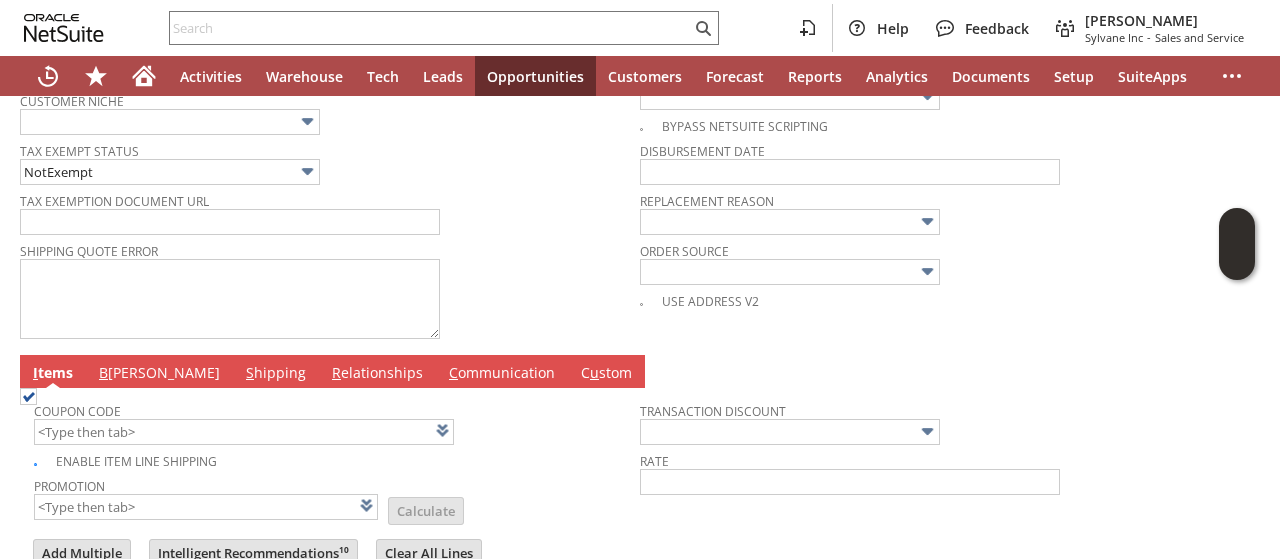 scroll, scrollTop: 840, scrollLeft: 0, axis: vertical 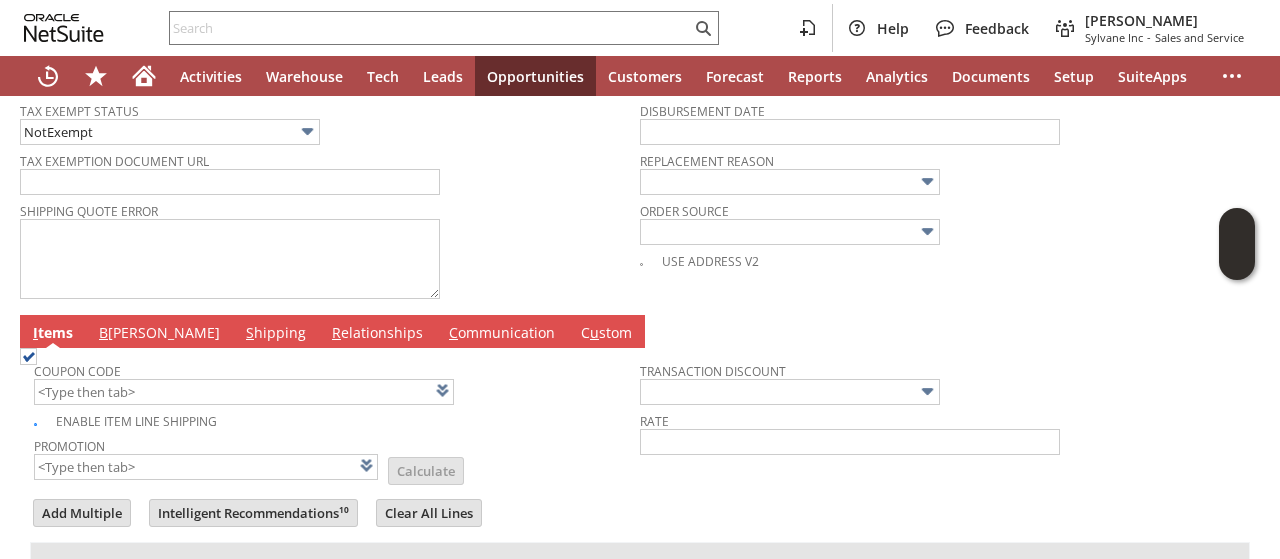click on "B illing" at bounding box center (159, 334) 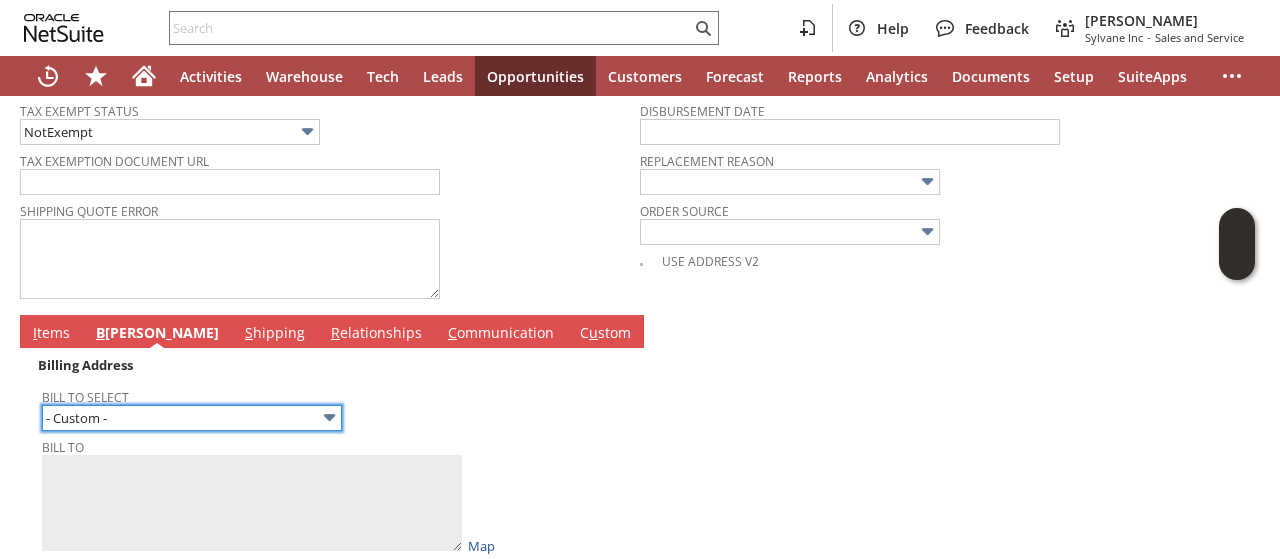 type on "Cart 4562350: Shipping Address" 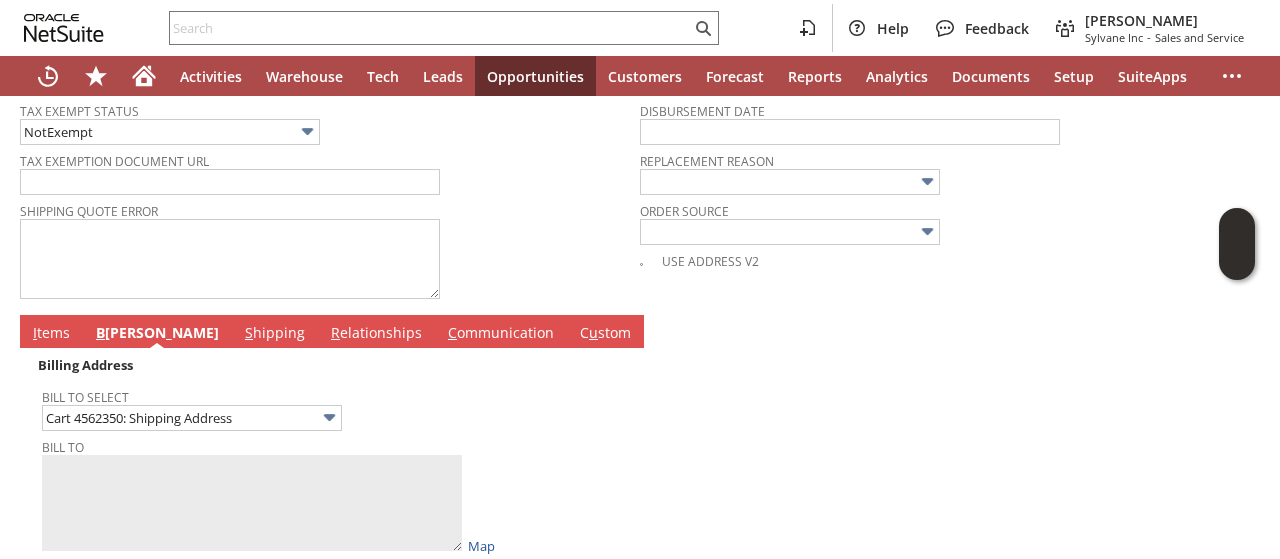 click on "Bill To" at bounding box center [336, 444] 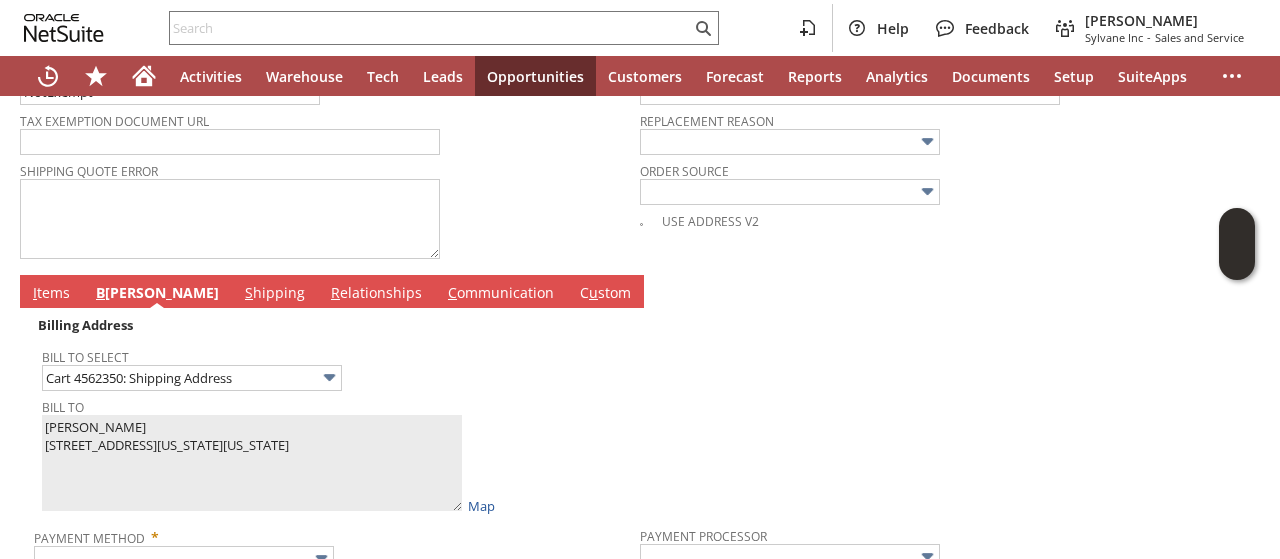 scroll, scrollTop: 1000, scrollLeft: 0, axis: vertical 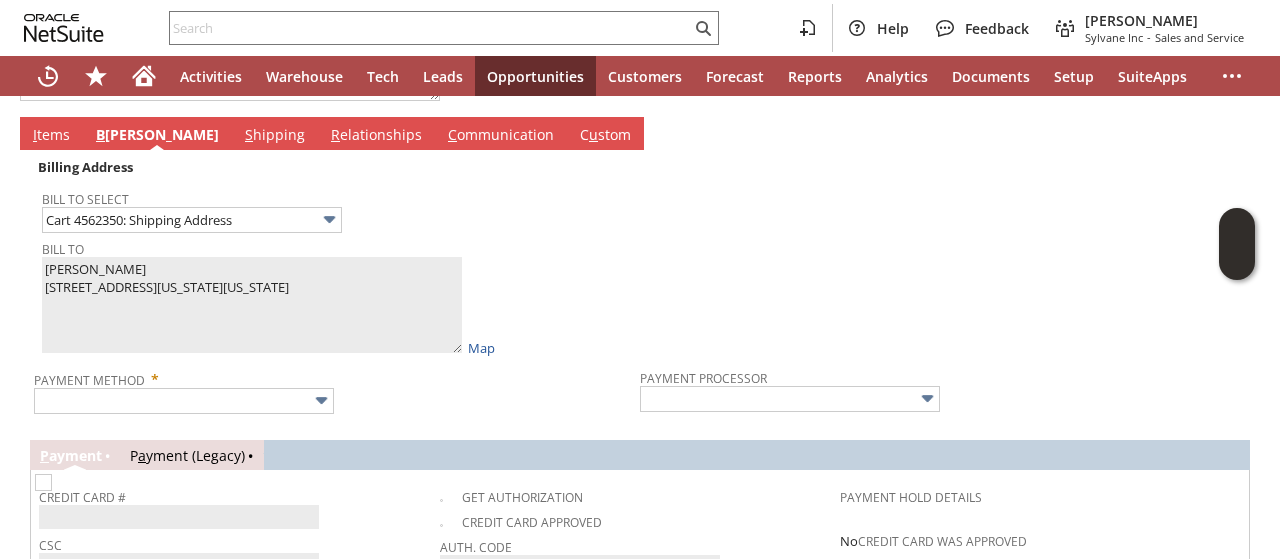click on "Sales Order
List
Search
More
Add To Shortcuts
Go
Save
Save
Save & Fulfill
Save & New
Save & Print" at bounding box center (640, 6) 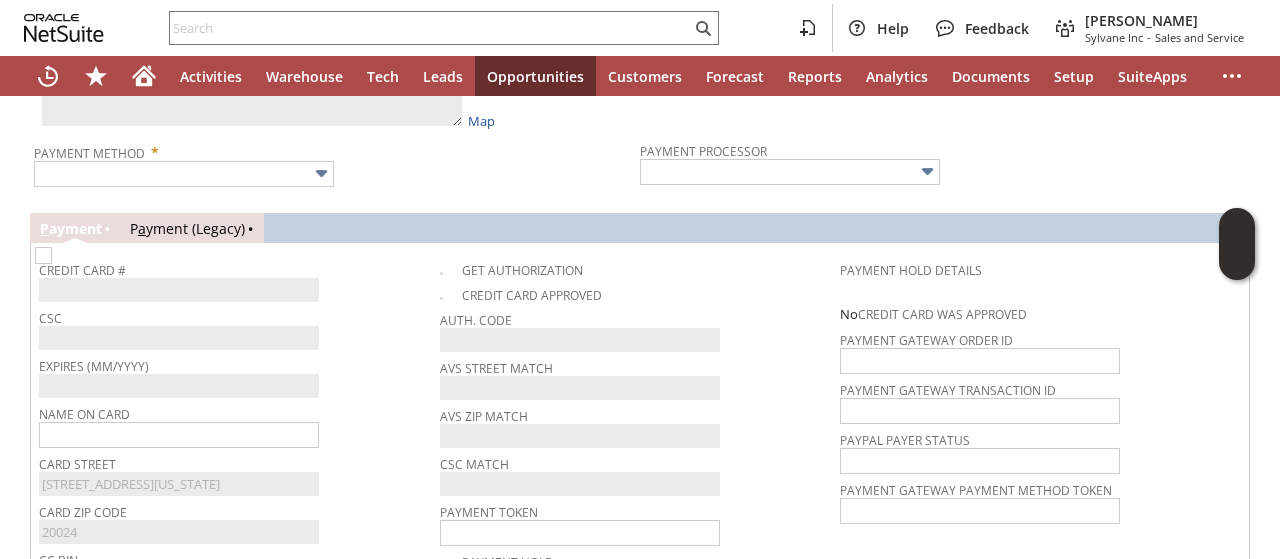 scroll, scrollTop: 1280, scrollLeft: 0, axis: vertical 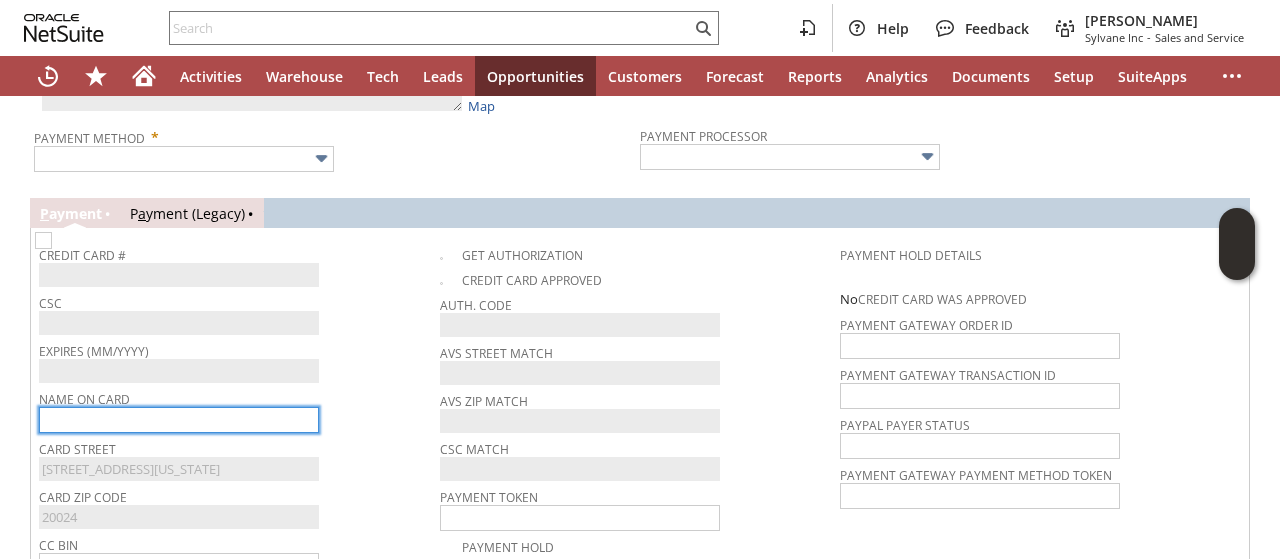 click at bounding box center [179, 420] 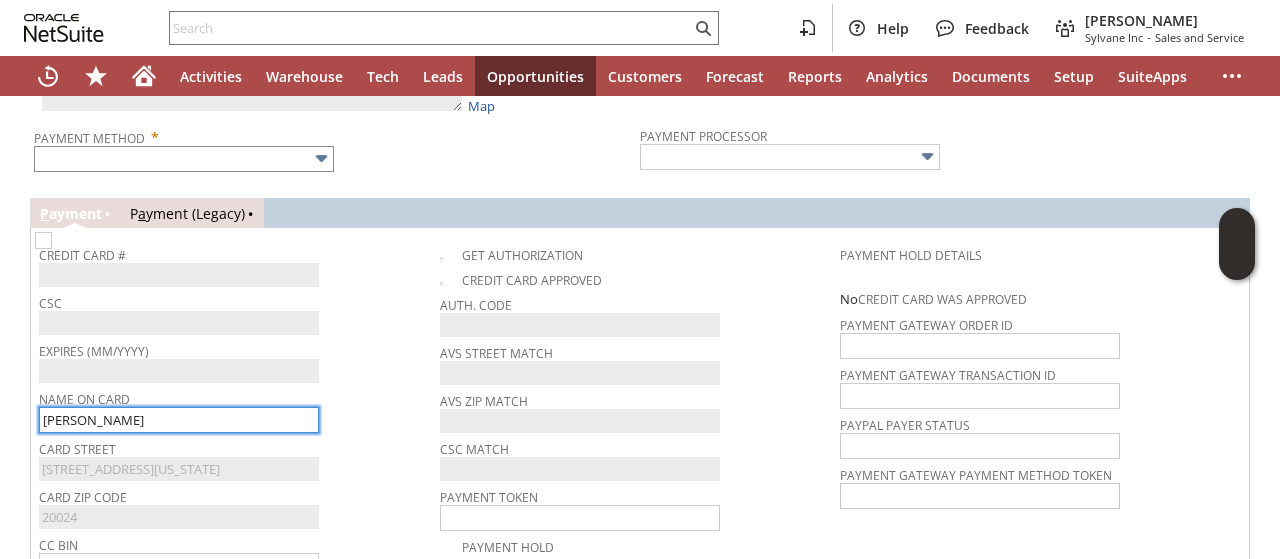 type on "[PERSON_NAME]" 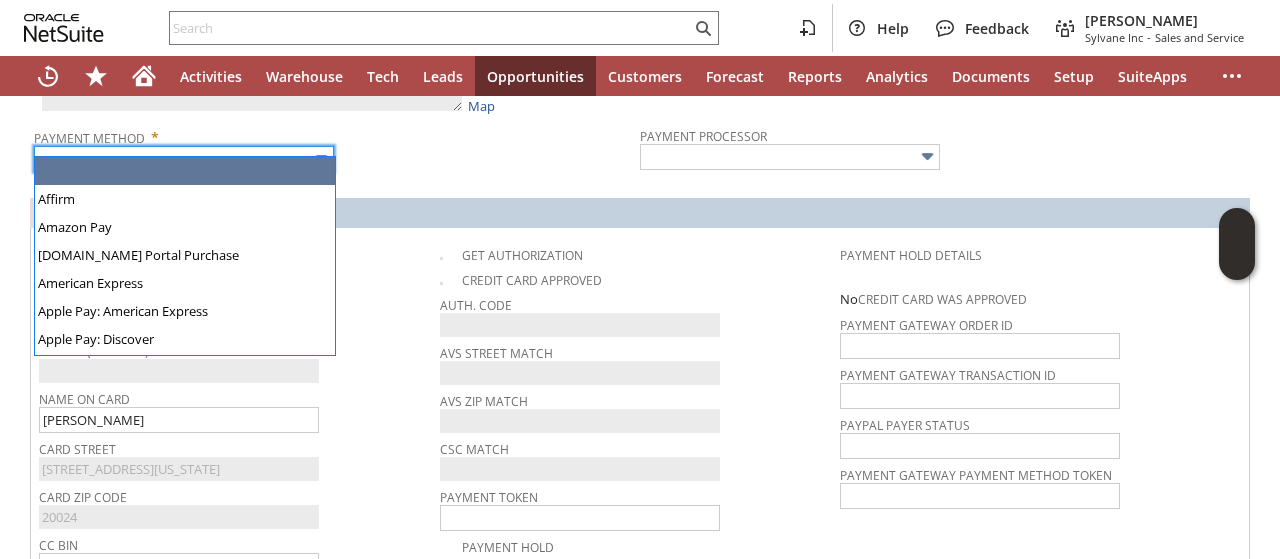 click at bounding box center (184, 159) 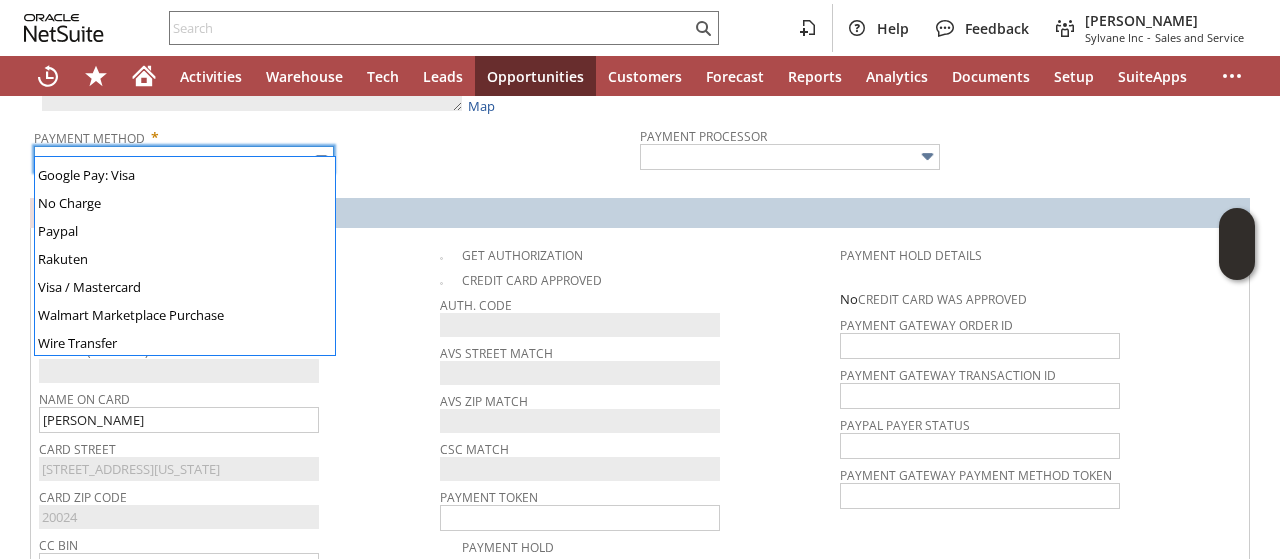 scroll, scrollTop: 558, scrollLeft: 0, axis: vertical 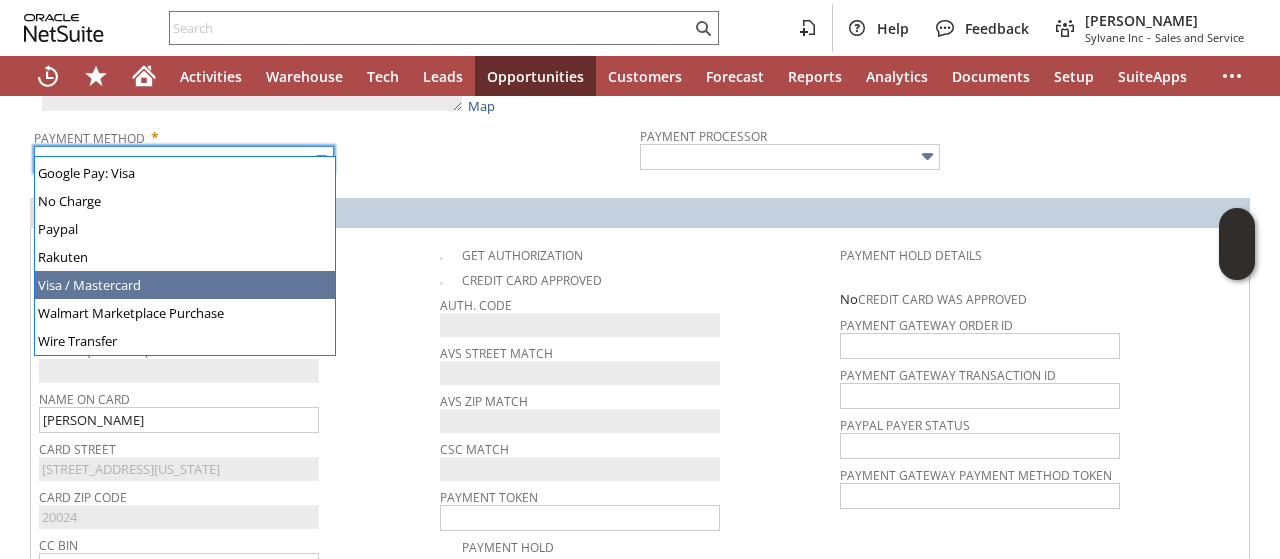 type on "Visa / Mastercard" 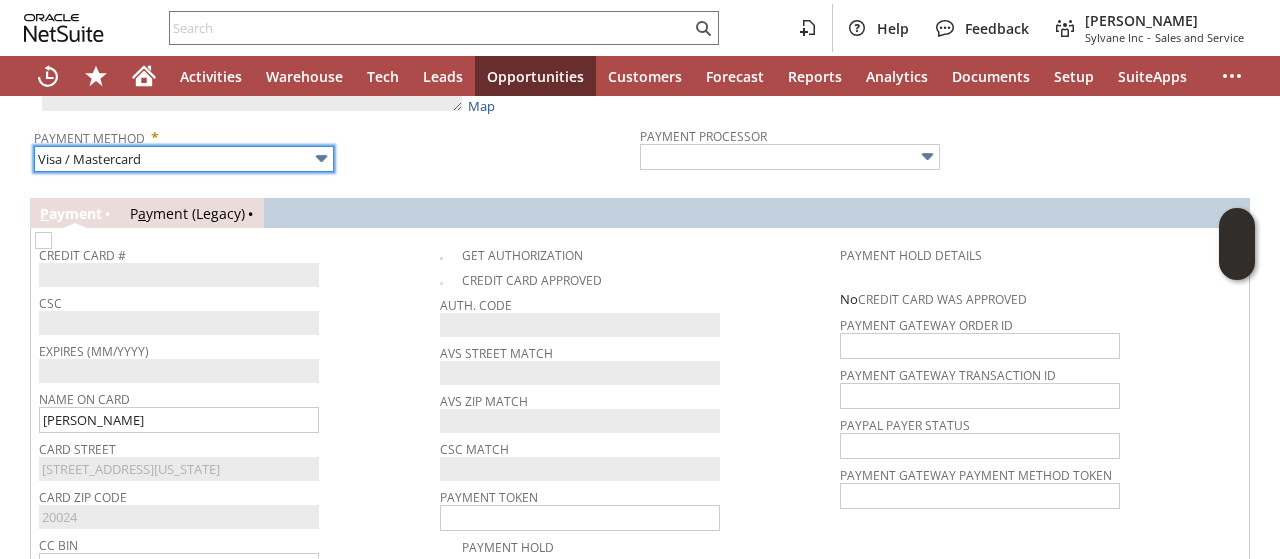 type on "Braintree" 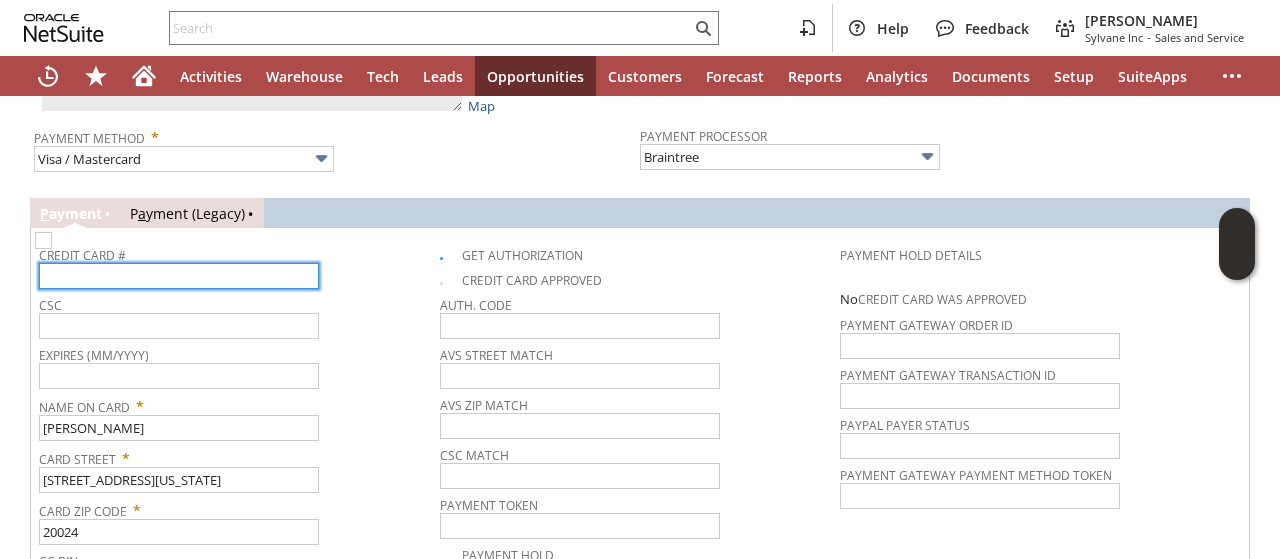 click at bounding box center (179, 276) 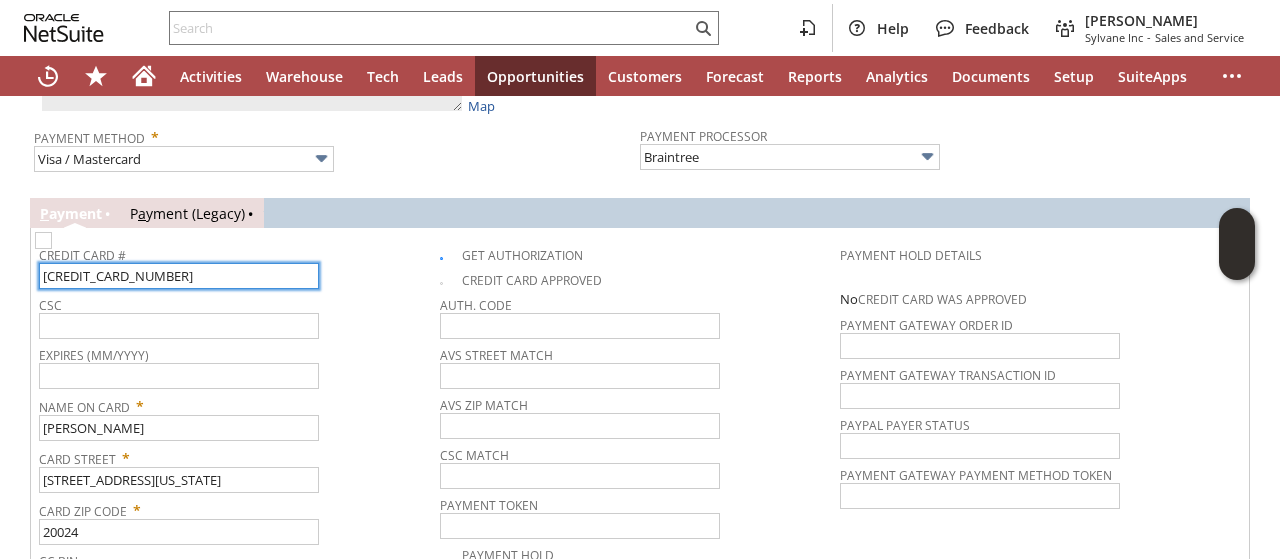type on "4400669755480613" 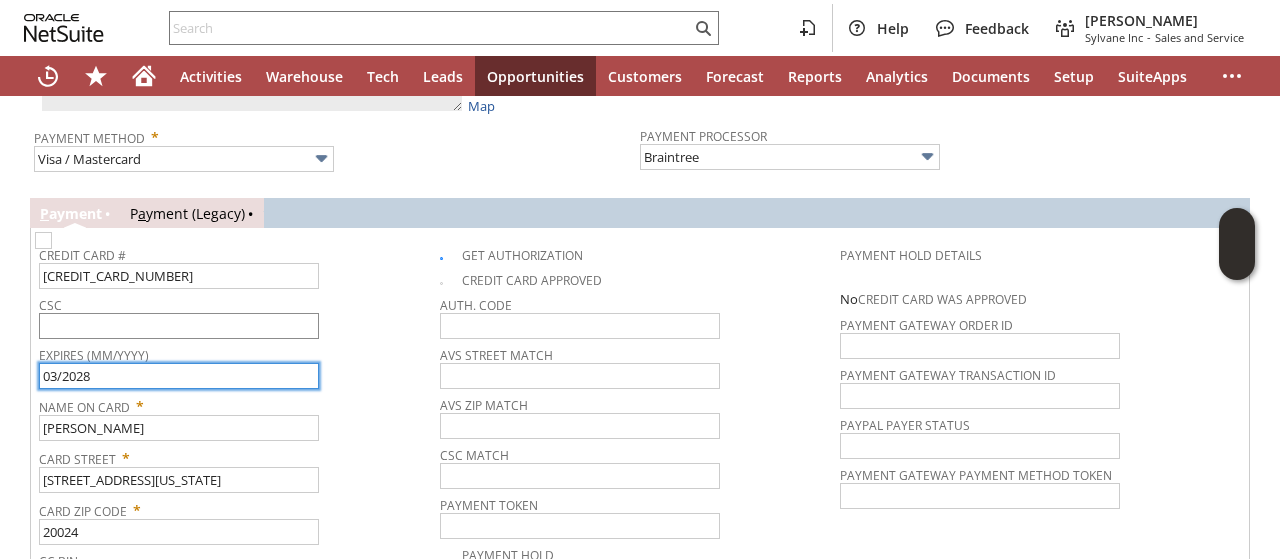 type on "03/2028" 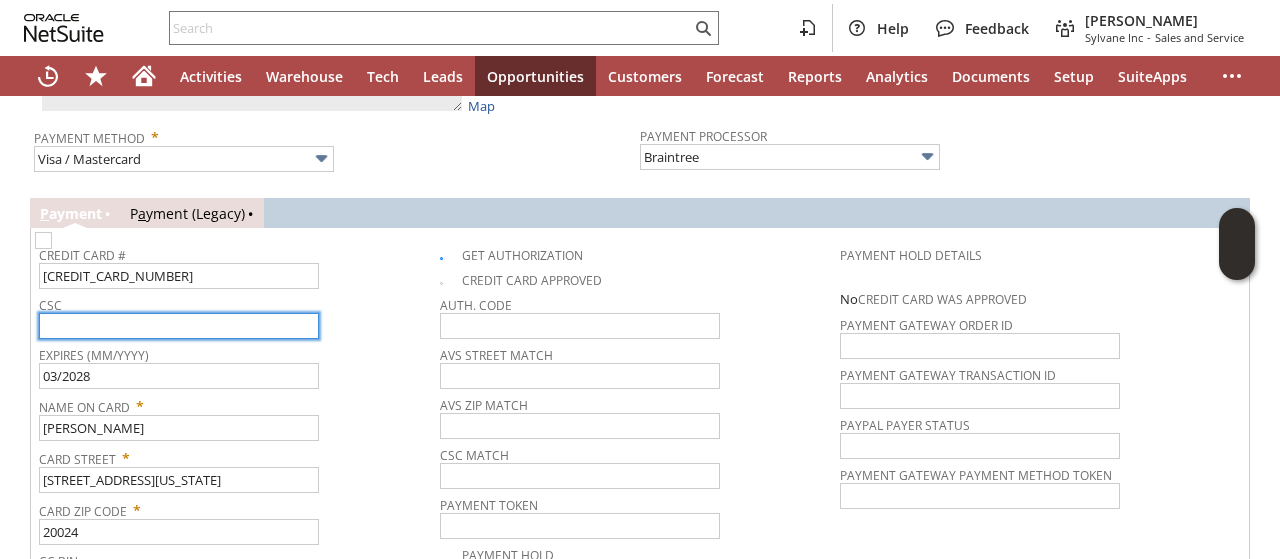 click at bounding box center [179, 326] 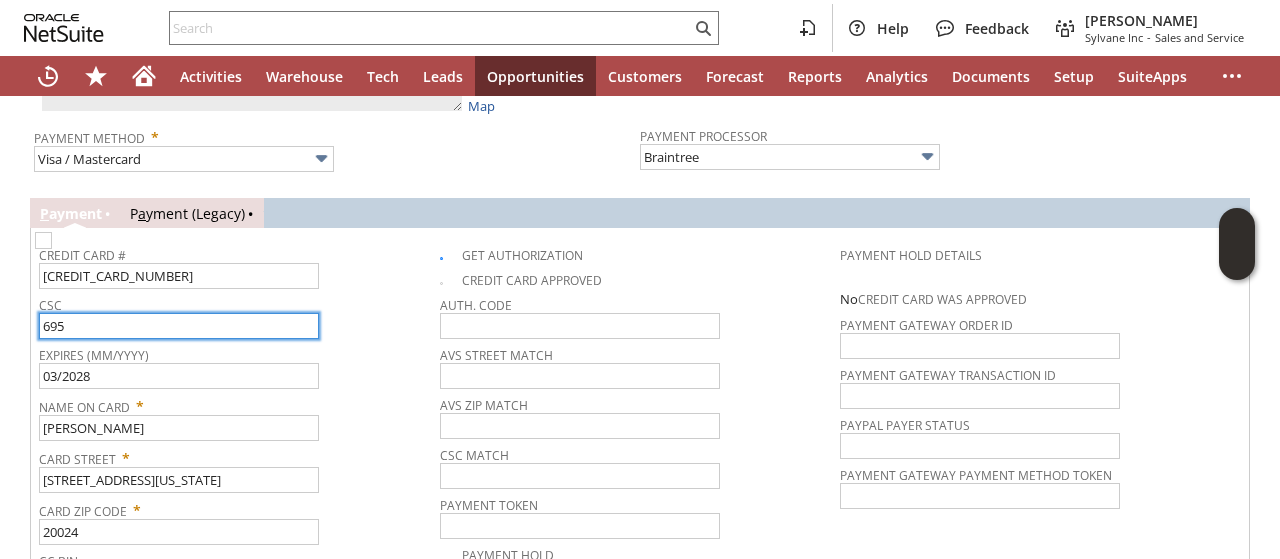 type on "695" 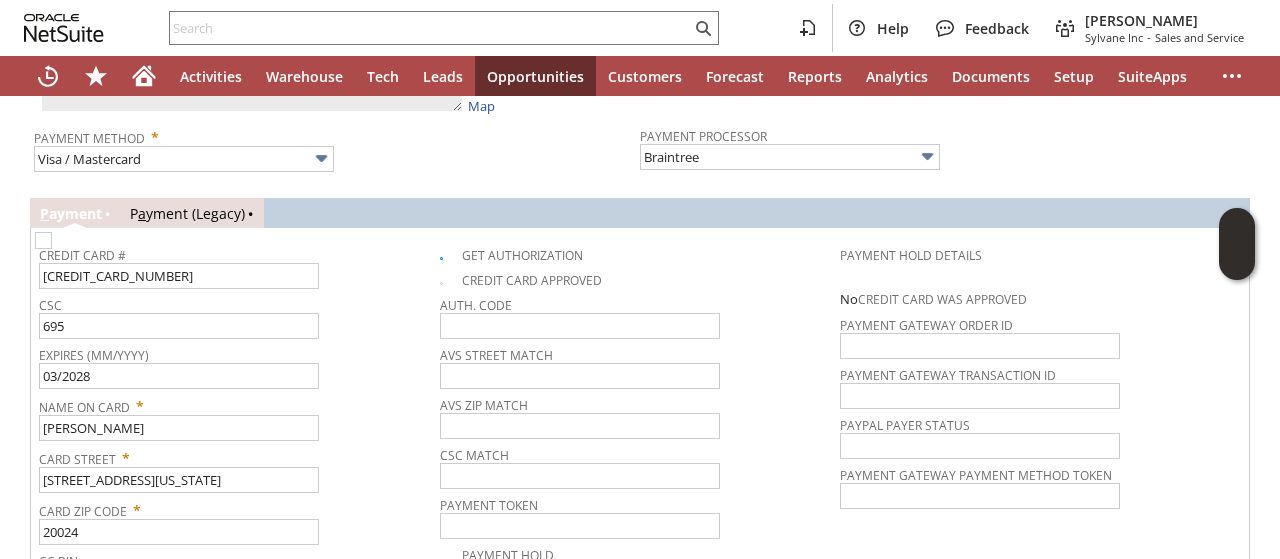 click on "CSC" at bounding box center [234, 302] 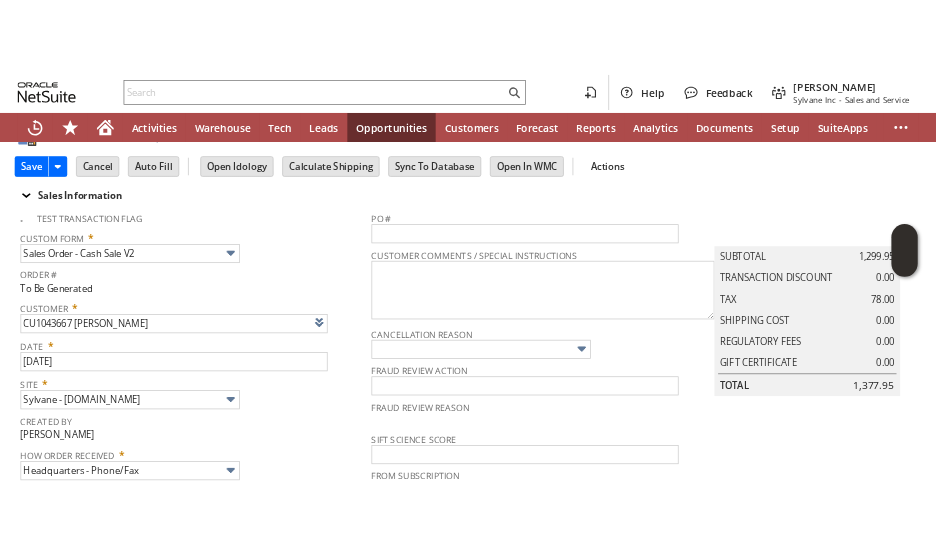 scroll, scrollTop: 0, scrollLeft: 0, axis: both 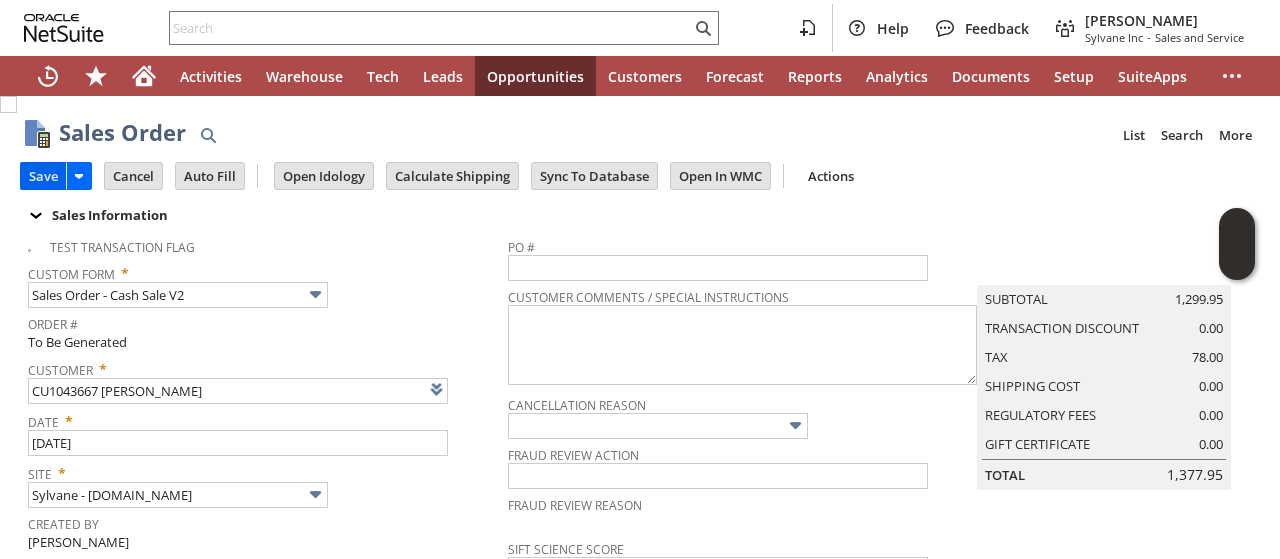 click on "Save" at bounding box center [43, 176] 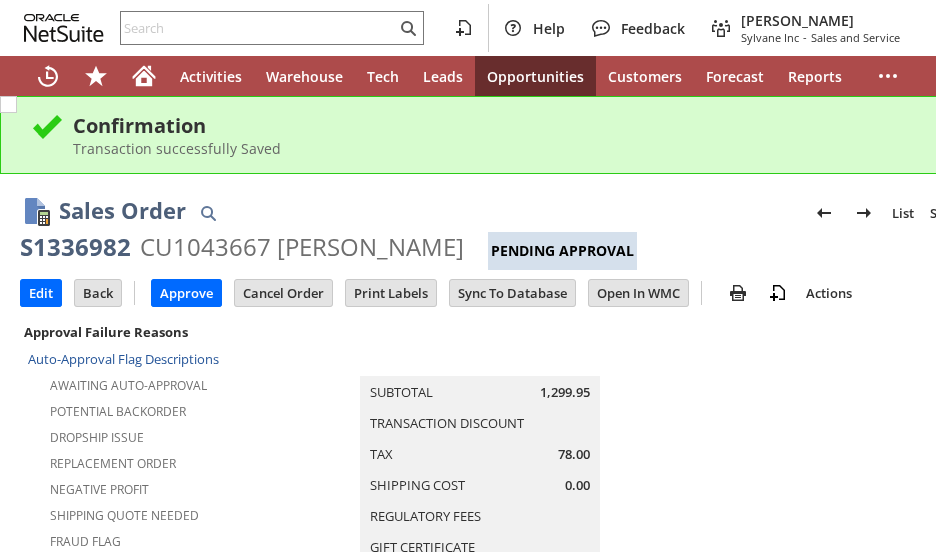 scroll, scrollTop: 0, scrollLeft: 0, axis: both 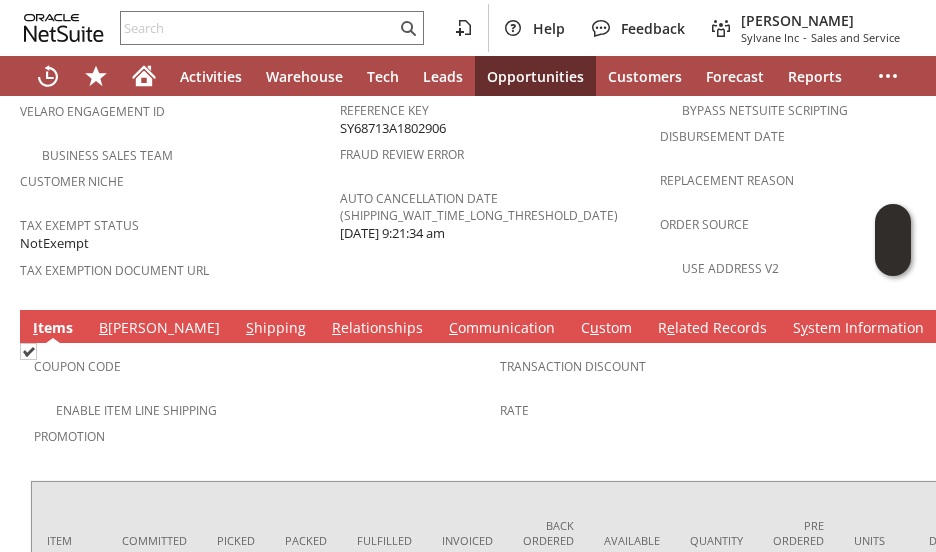 click on "C ommunication" at bounding box center (502, 329) 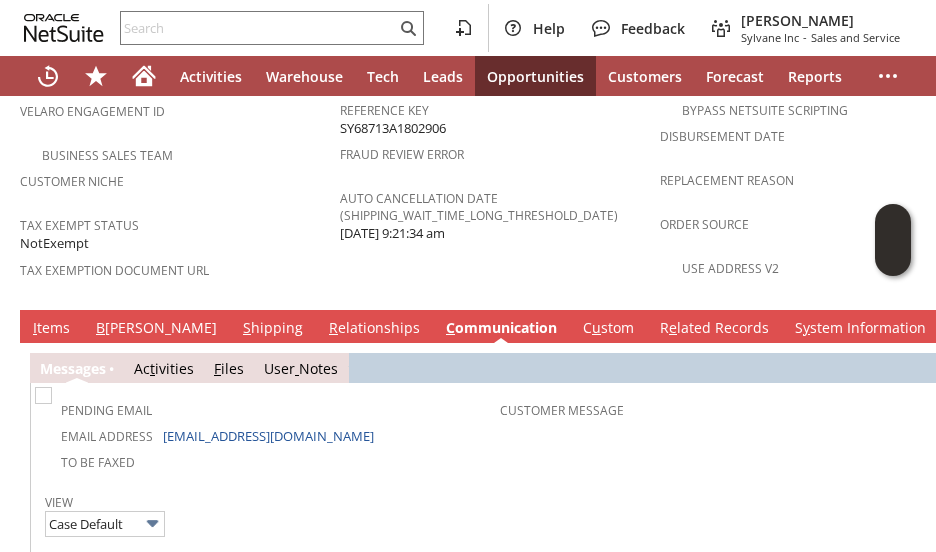 scroll, scrollTop: 0, scrollLeft: 0, axis: both 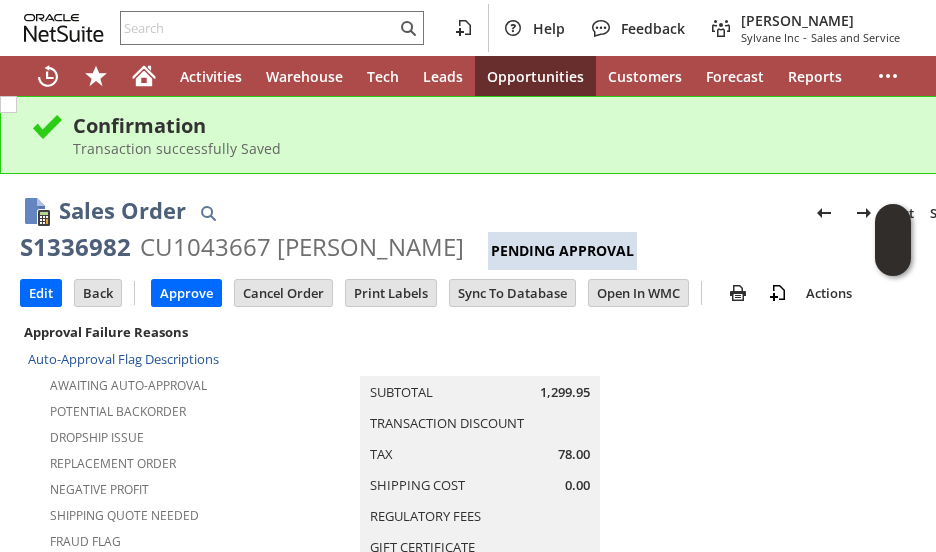 click on "Replacement Order" at bounding box center [184, 461] 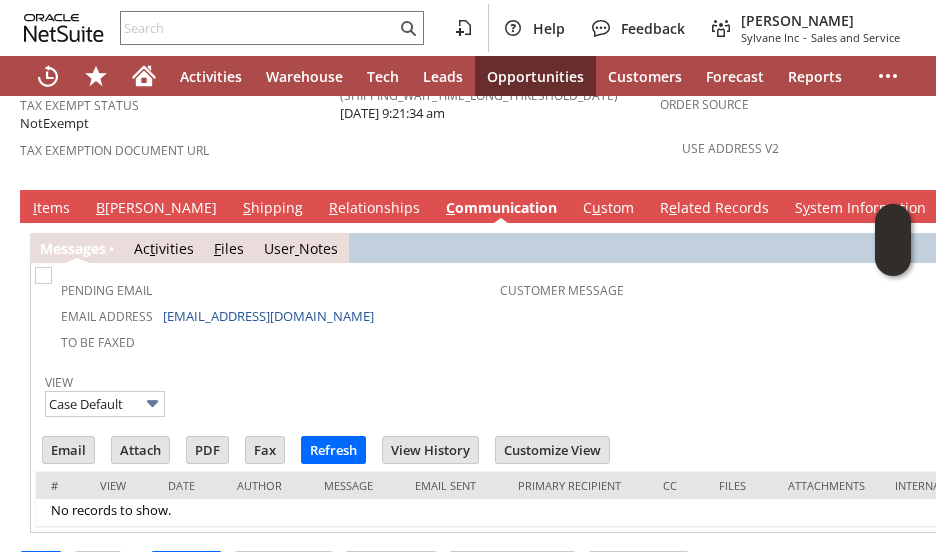 scroll, scrollTop: 1520, scrollLeft: 0, axis: vertical 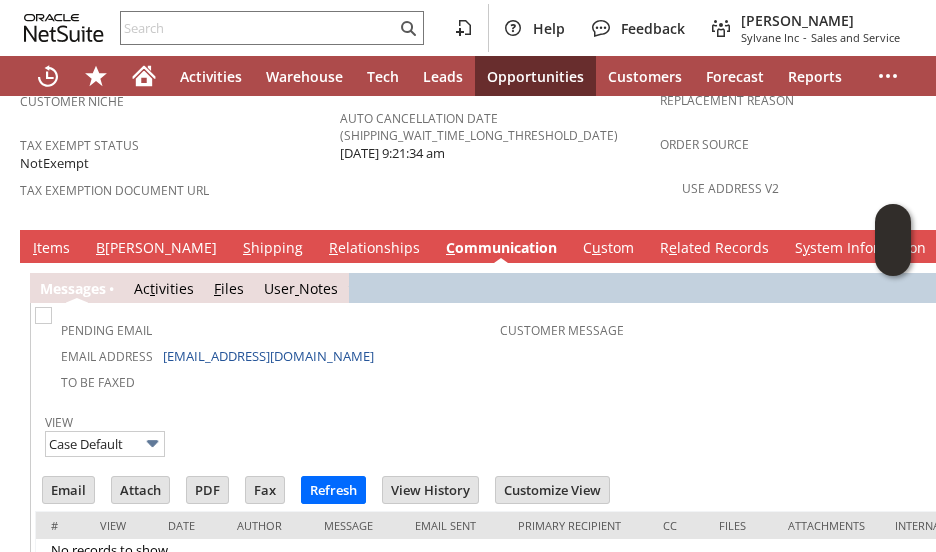 click on "I tems" at bounding box center (51, 249) 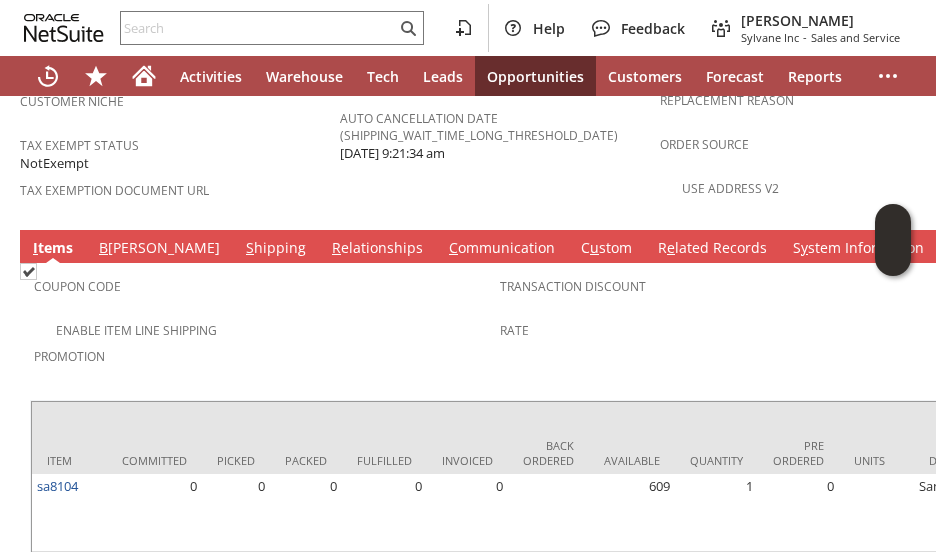 scroll, scrollTop: 1548, scrollLeft: 0, axis: vertical 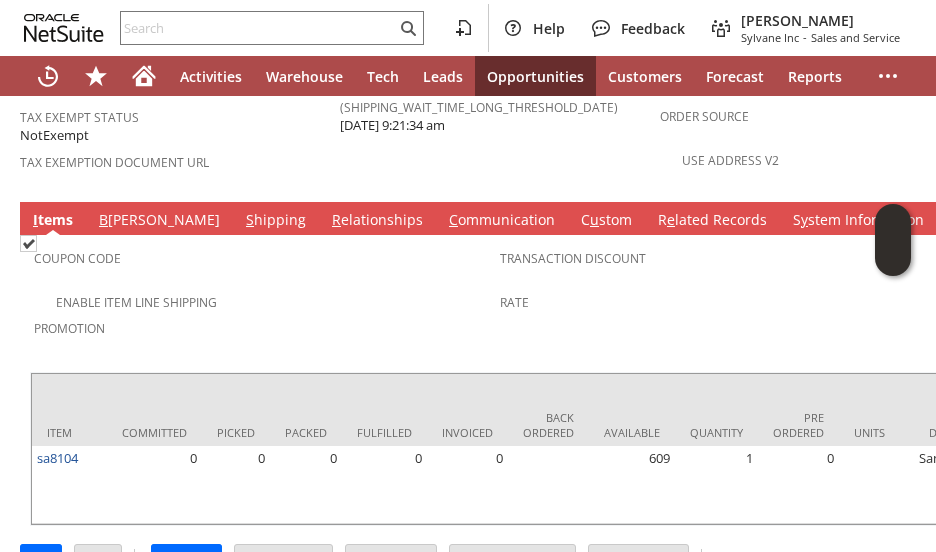 click on "Coupon Code
Enable Item Line Shipping
Promotion" at bounding box center (267, 298) 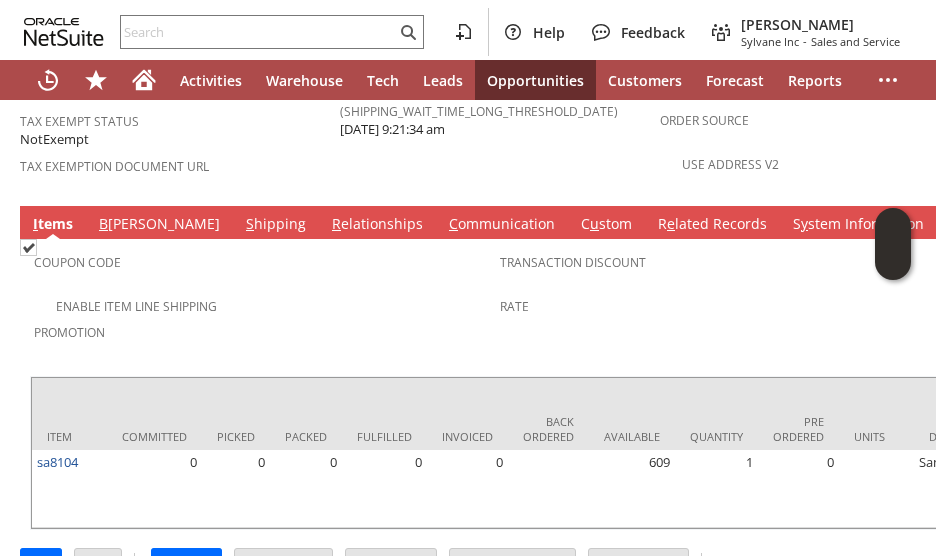 scroll, scrollTop: 0, scrollLeft: 821, axis: horizontal 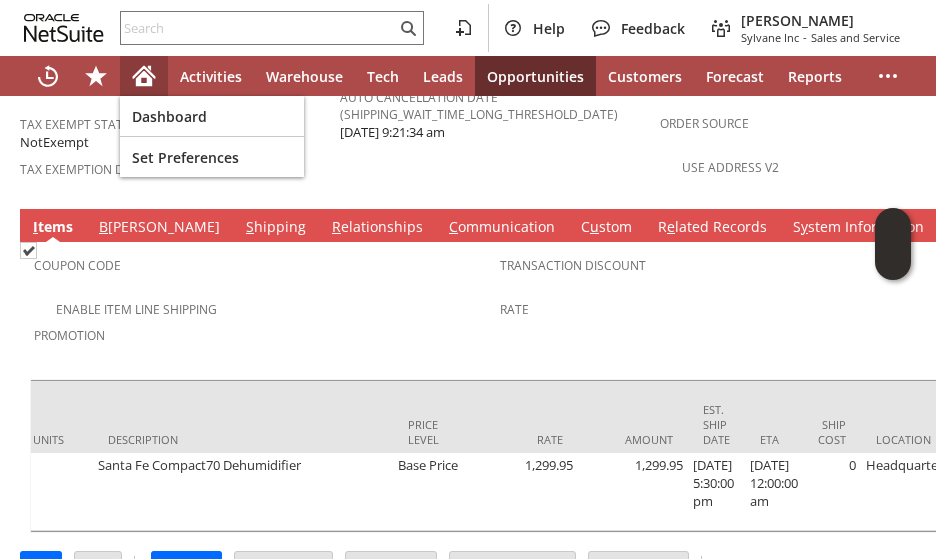 click 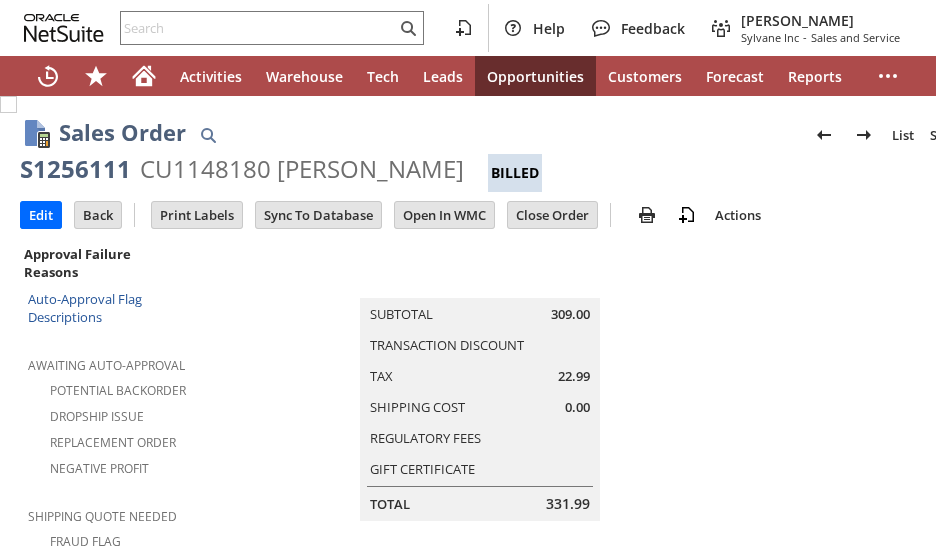scroll, scrollTop: 0, scrollLeft: 0, axis: both 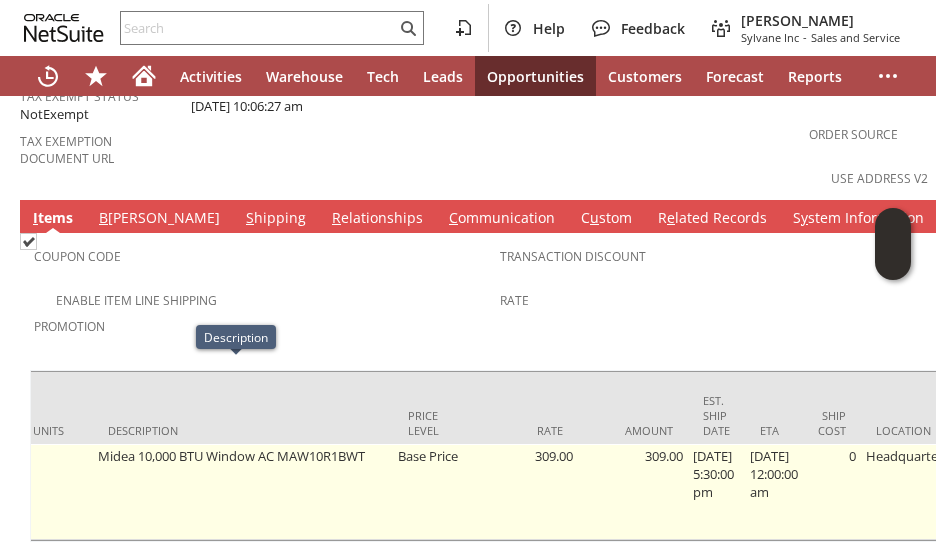 click on "Midea 10,000 BTU Window AC MAW10R1BWT" at bounding box center [243, 492] 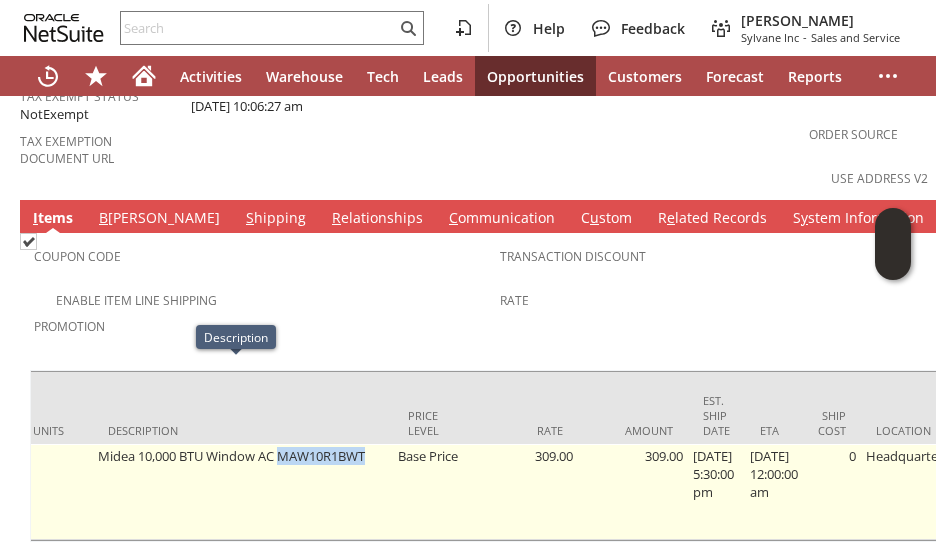 click on "Midea 10,000 BTU Window AC MAW10R1BWT" at bounding box center (243, 492) 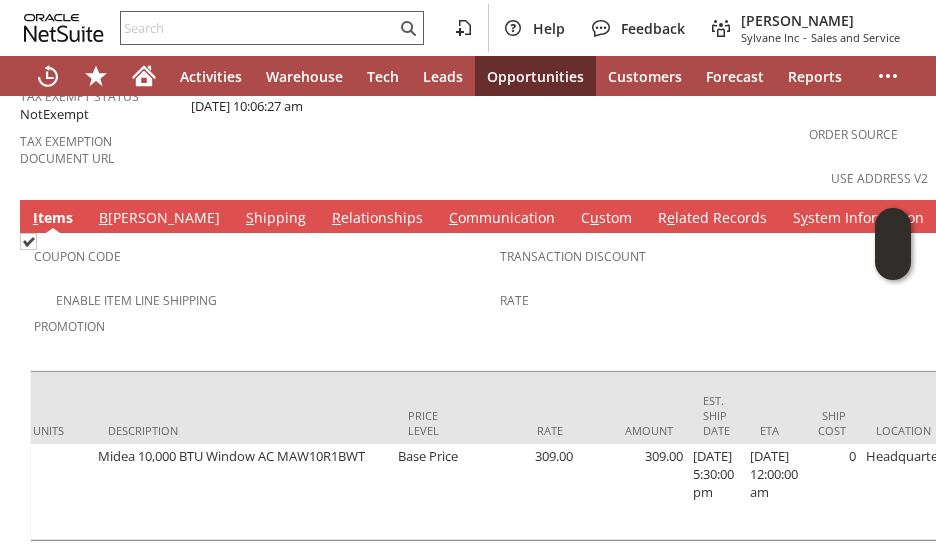 click at bounding box center (258, 28) 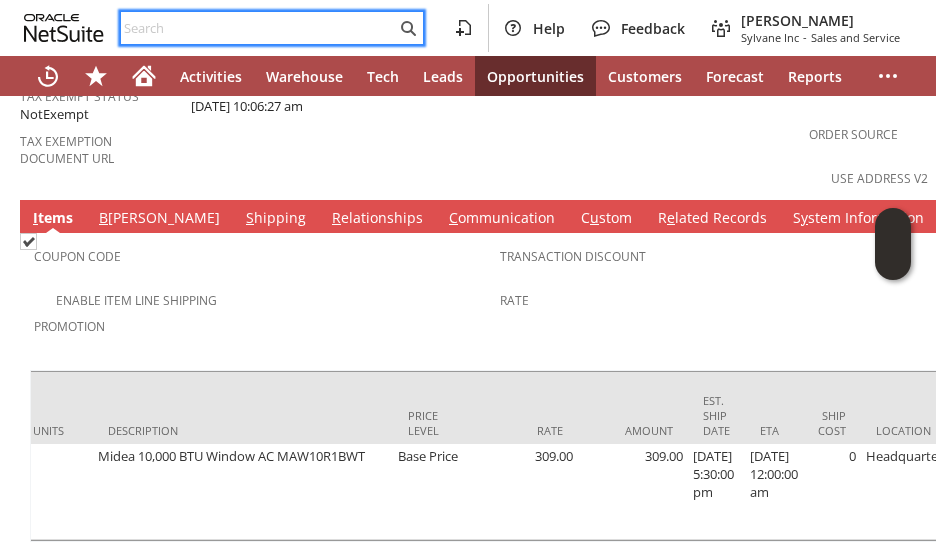 paste on "mi14273" 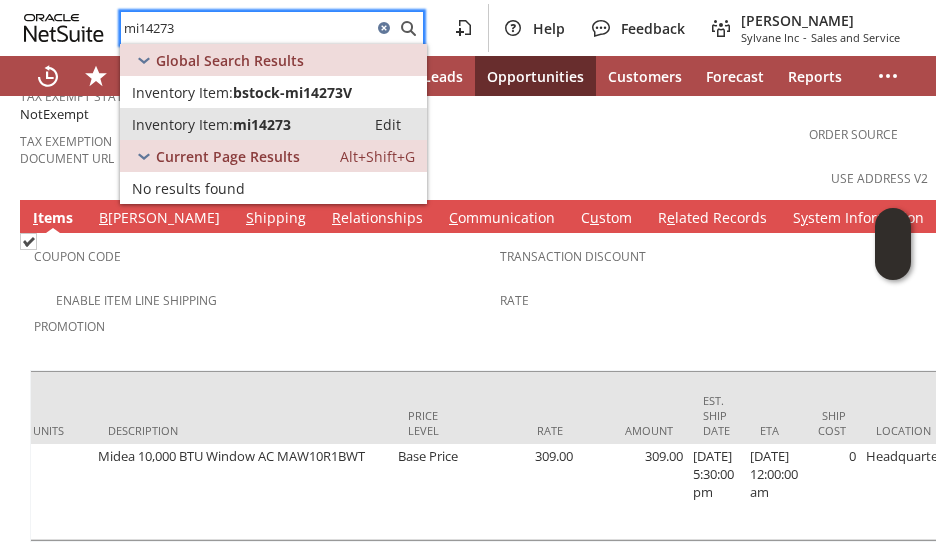 type on "mi14273" 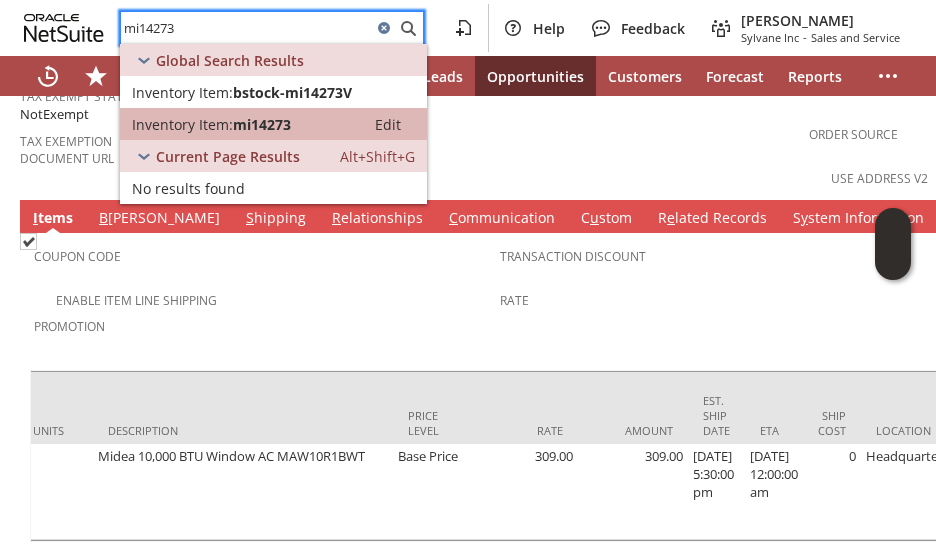 click on "mi14273" at bounding box center [262, 124] 